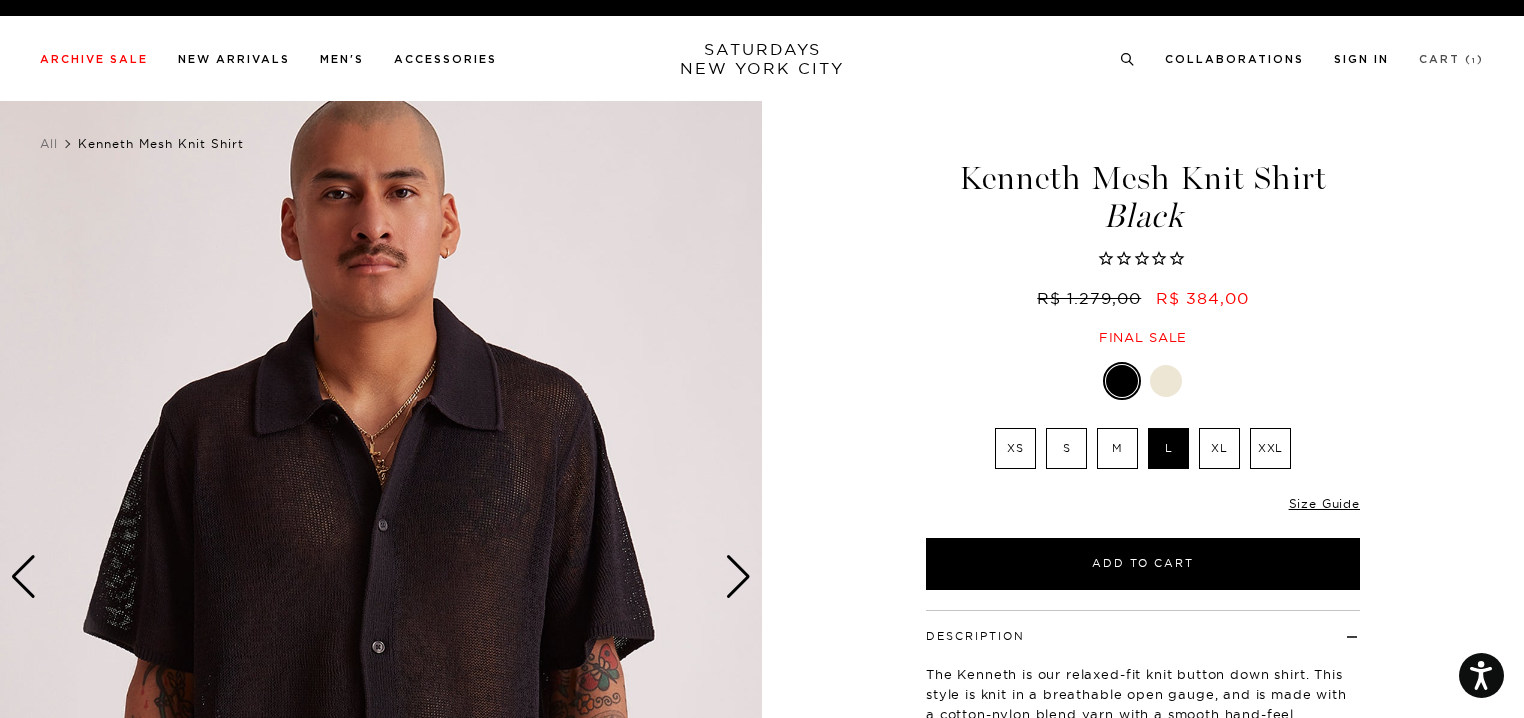 scroll, scrollTop: 0, scrollLeft: 0, axis: both 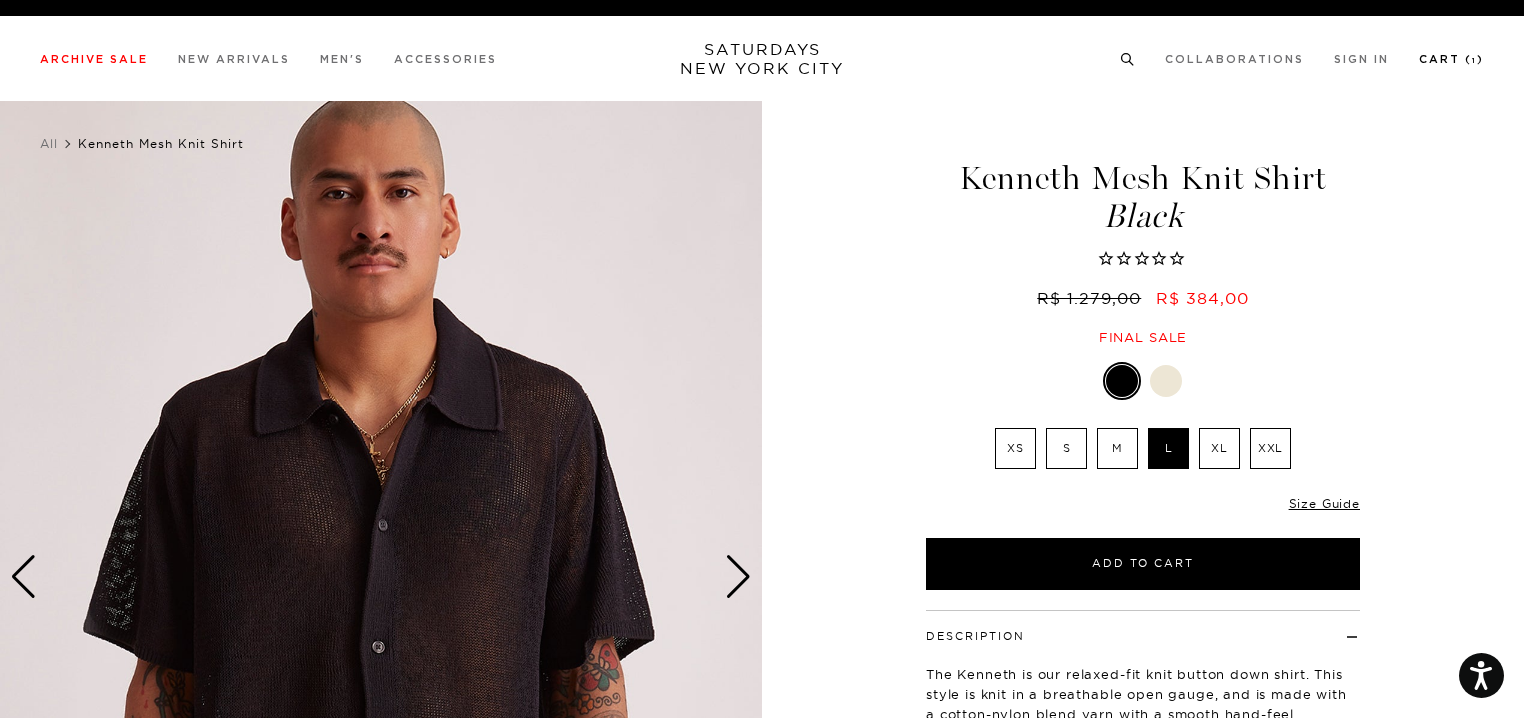click on "Cart ( 1 )" at bounding box center [1451, 59] 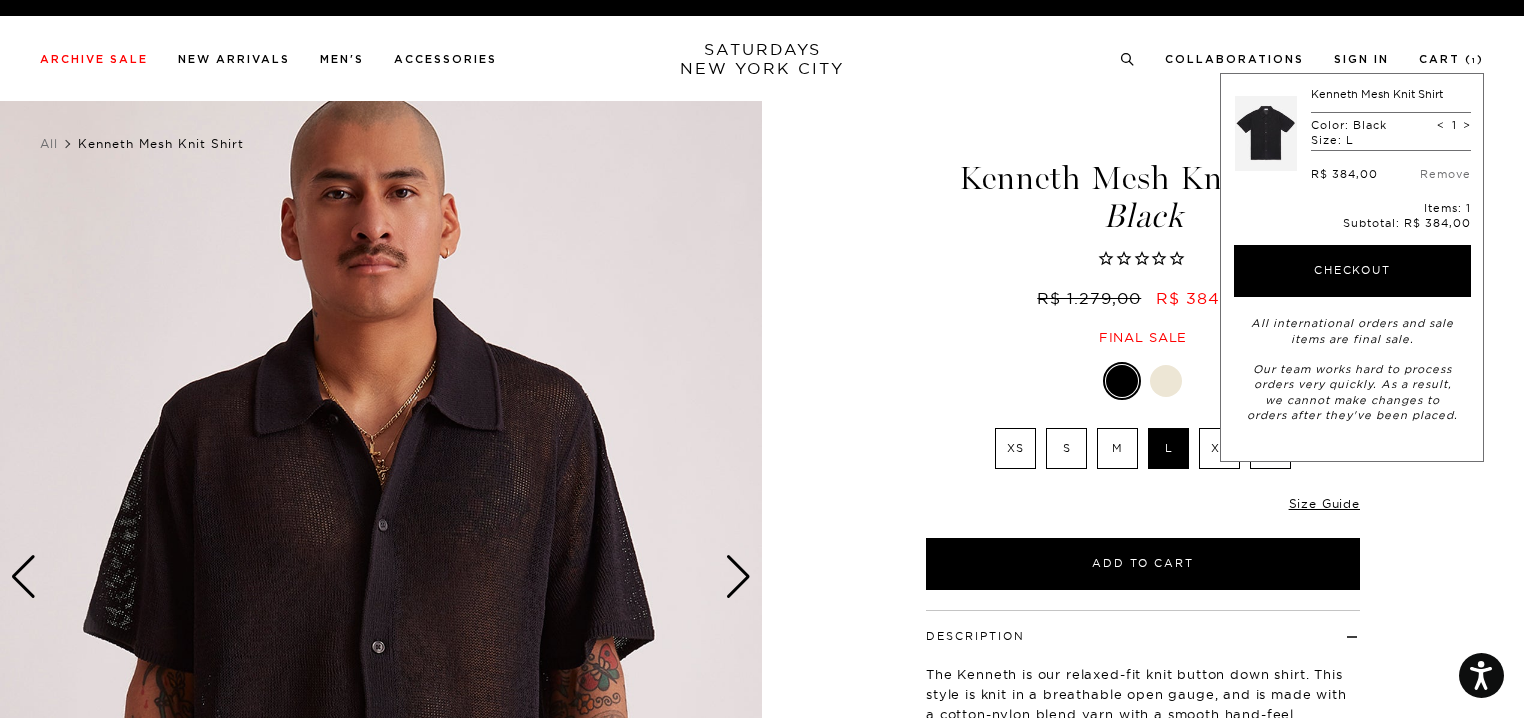 click at bounding box center (1266, 134) 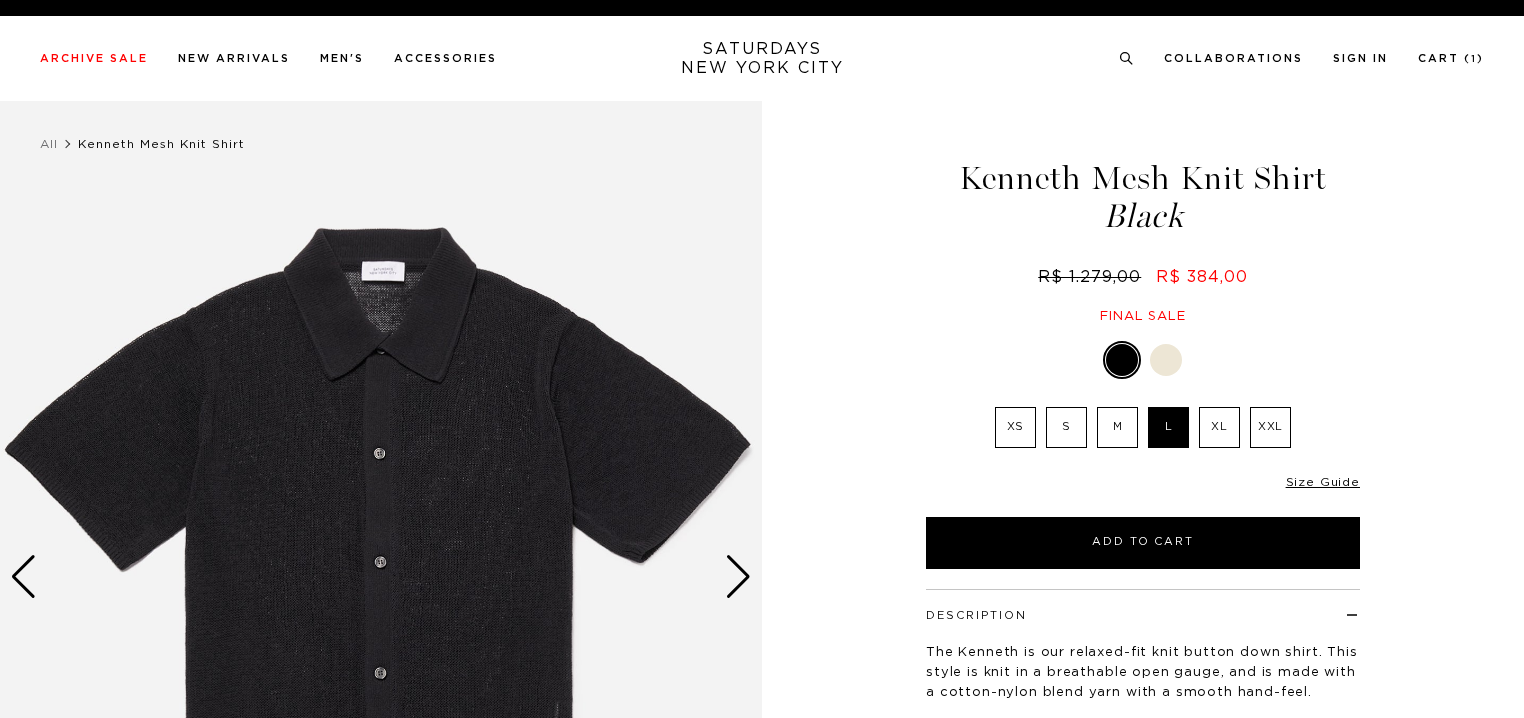 scroll, scrollTop: 0, scrollLeft: 0, axis: both 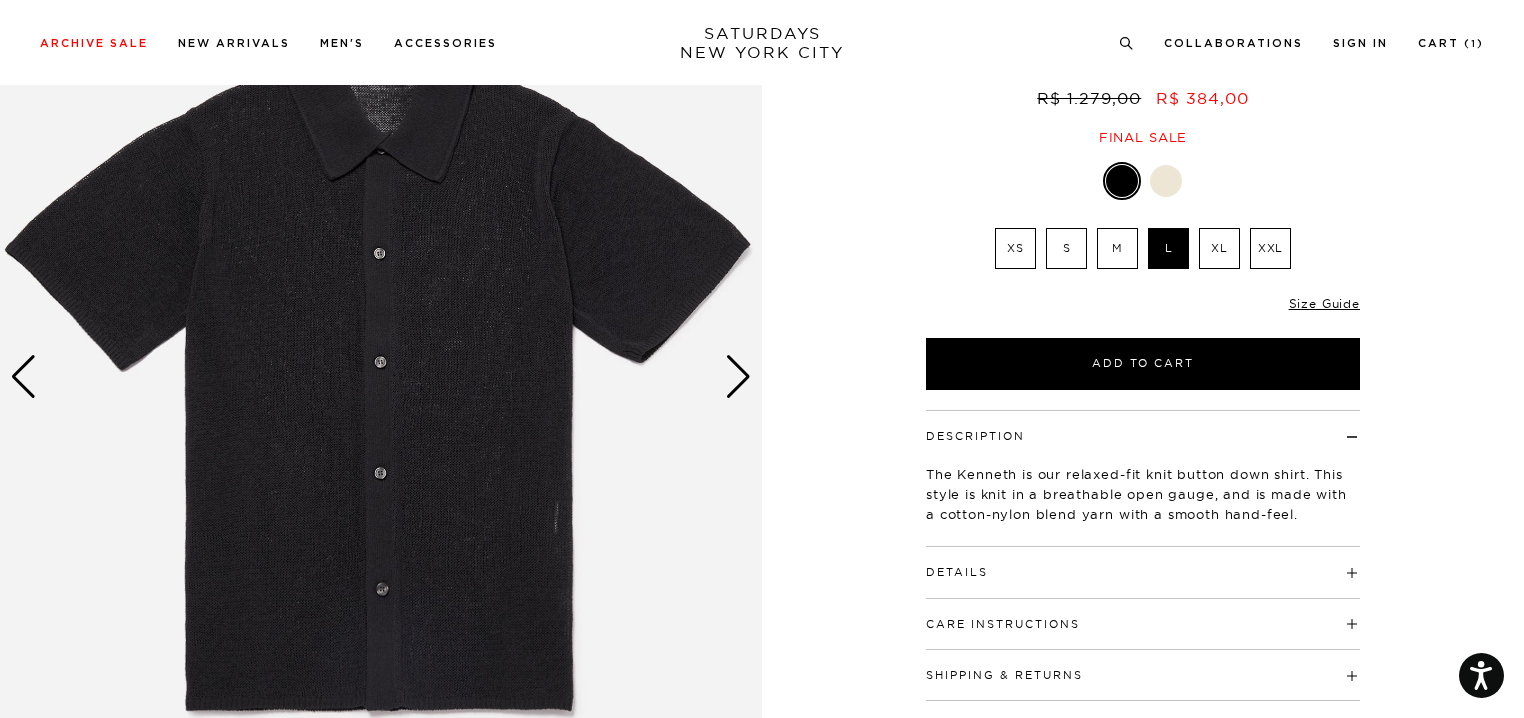 click at bounding box center (738, 377) 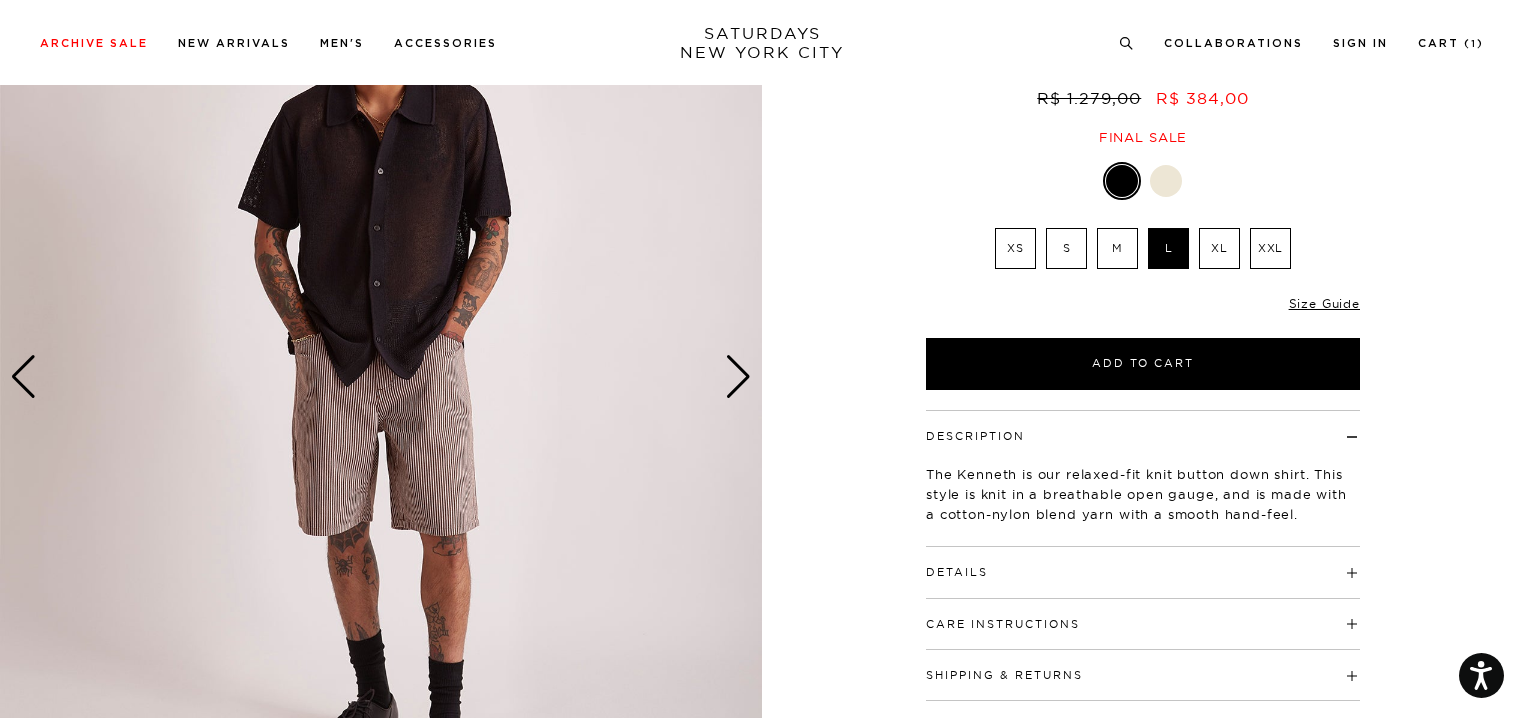 click at bounding box center [738, 377] 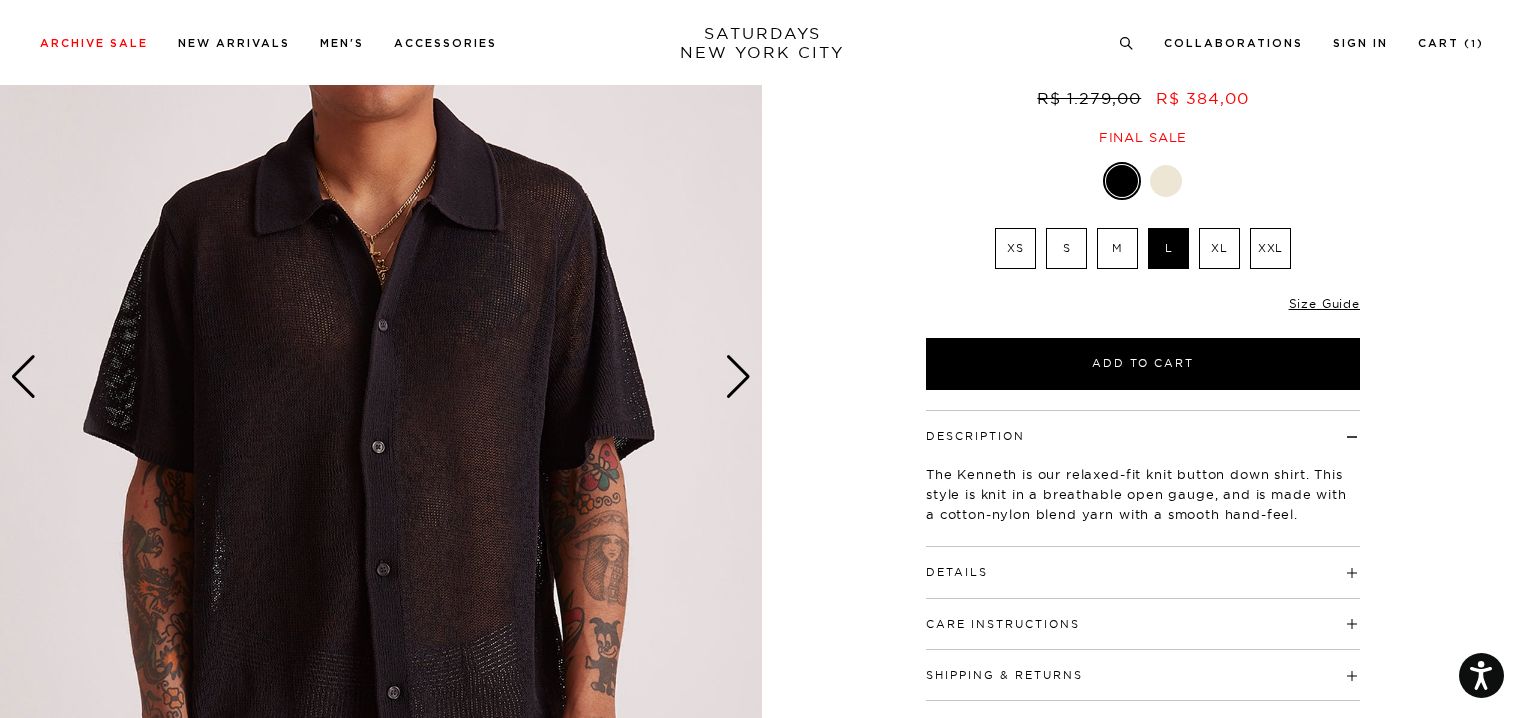 scroll, scrollTop: 0, scrollLeft: 0, axis: both 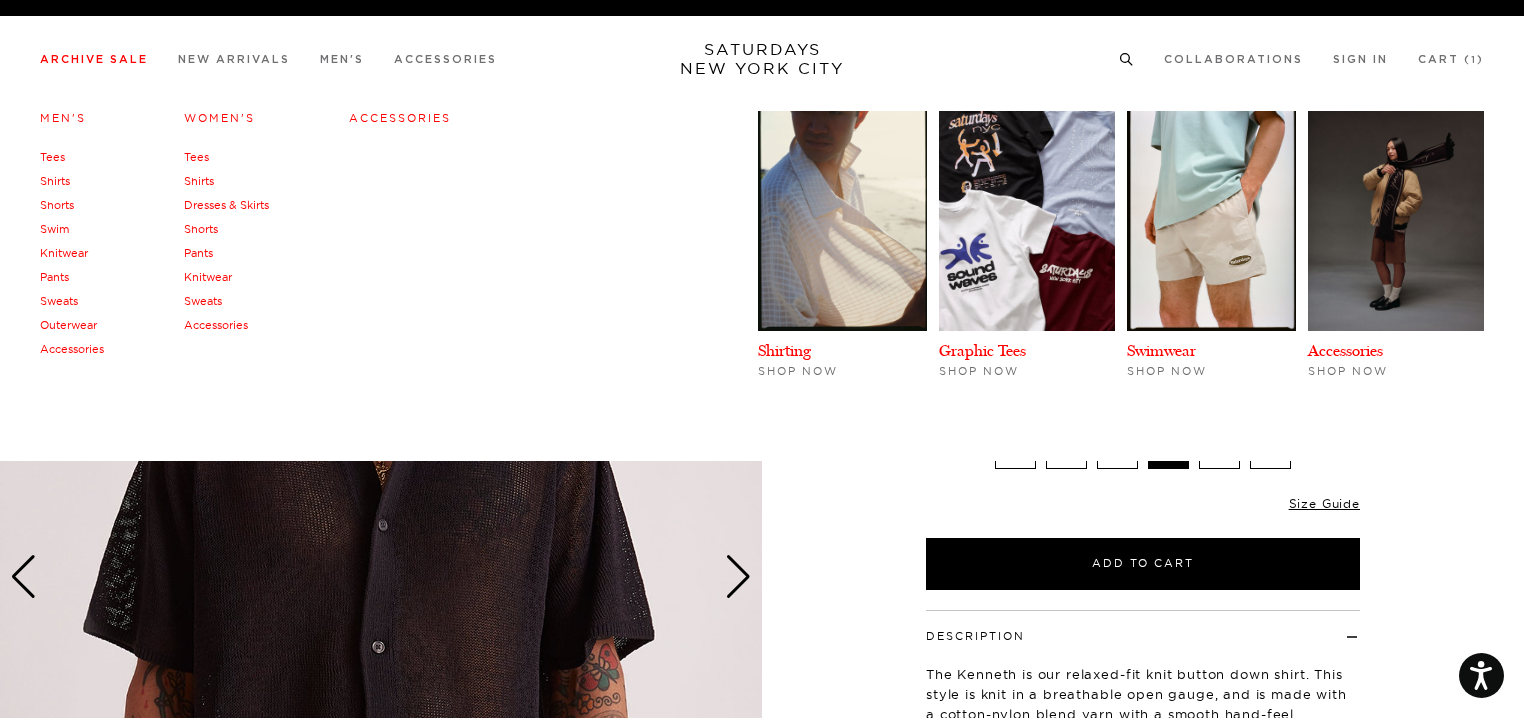 click on "Shirts" at bounding box center [55, 181] 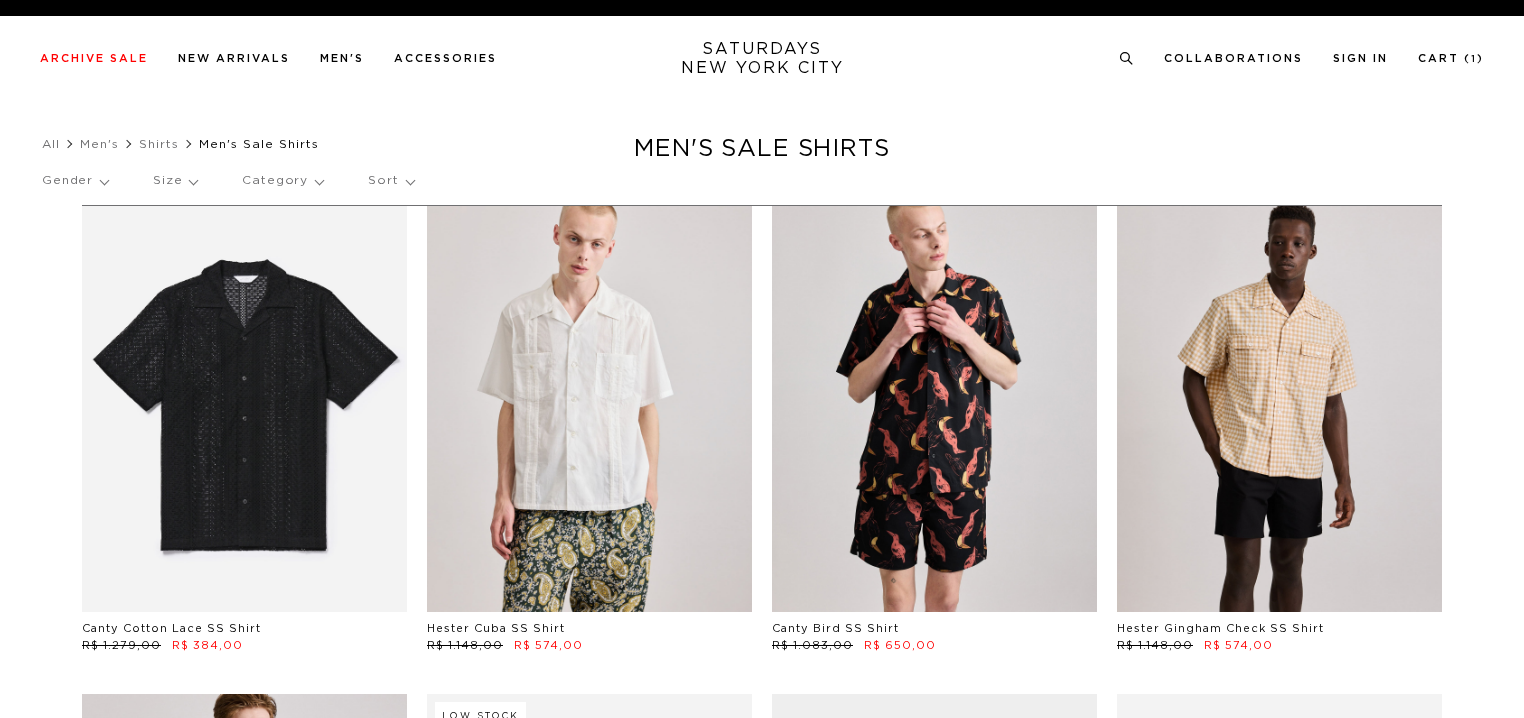 scroll, scrollTop: 0, scrollLeft: 0, axis: both 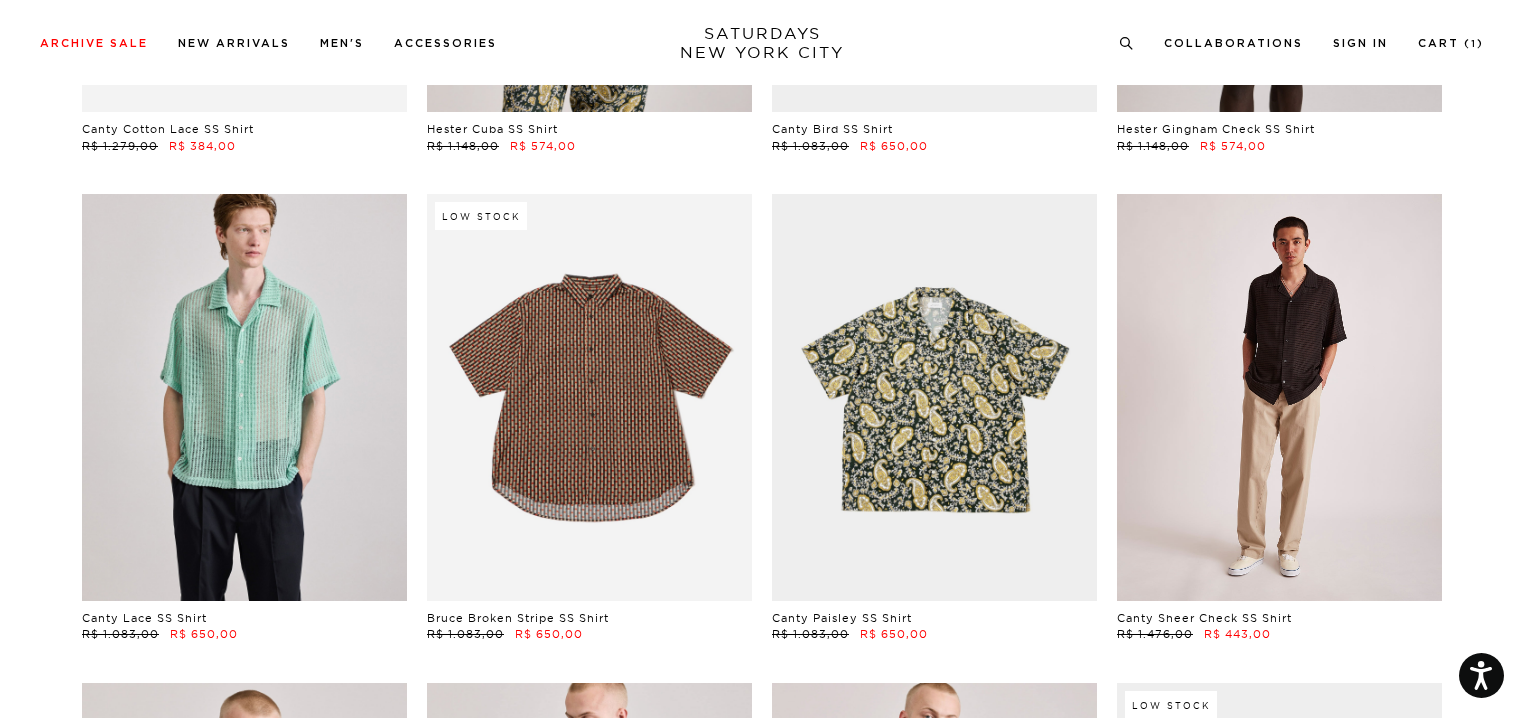 click at bounding box center (1279, 397) 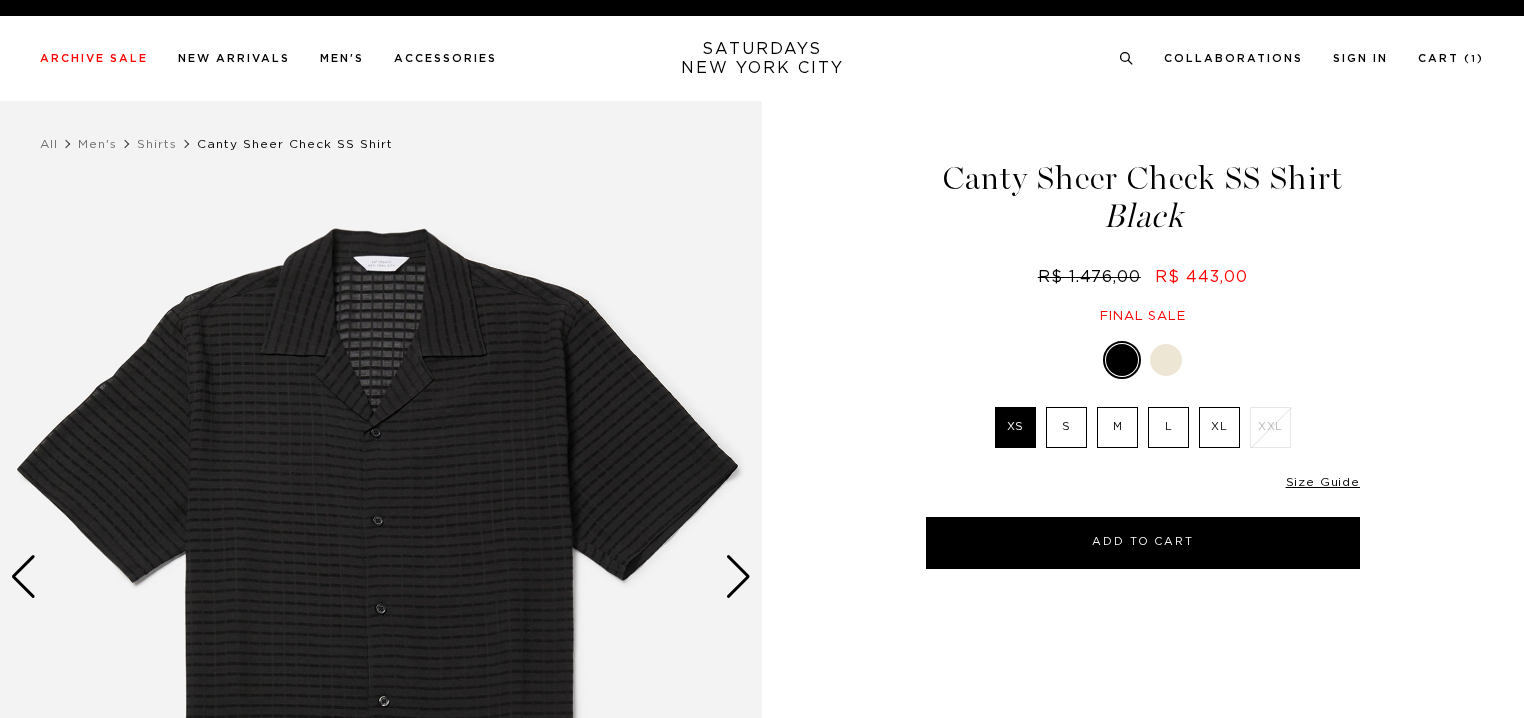scroll, scrollTop: 0, scrollLeft: 0, axis: both 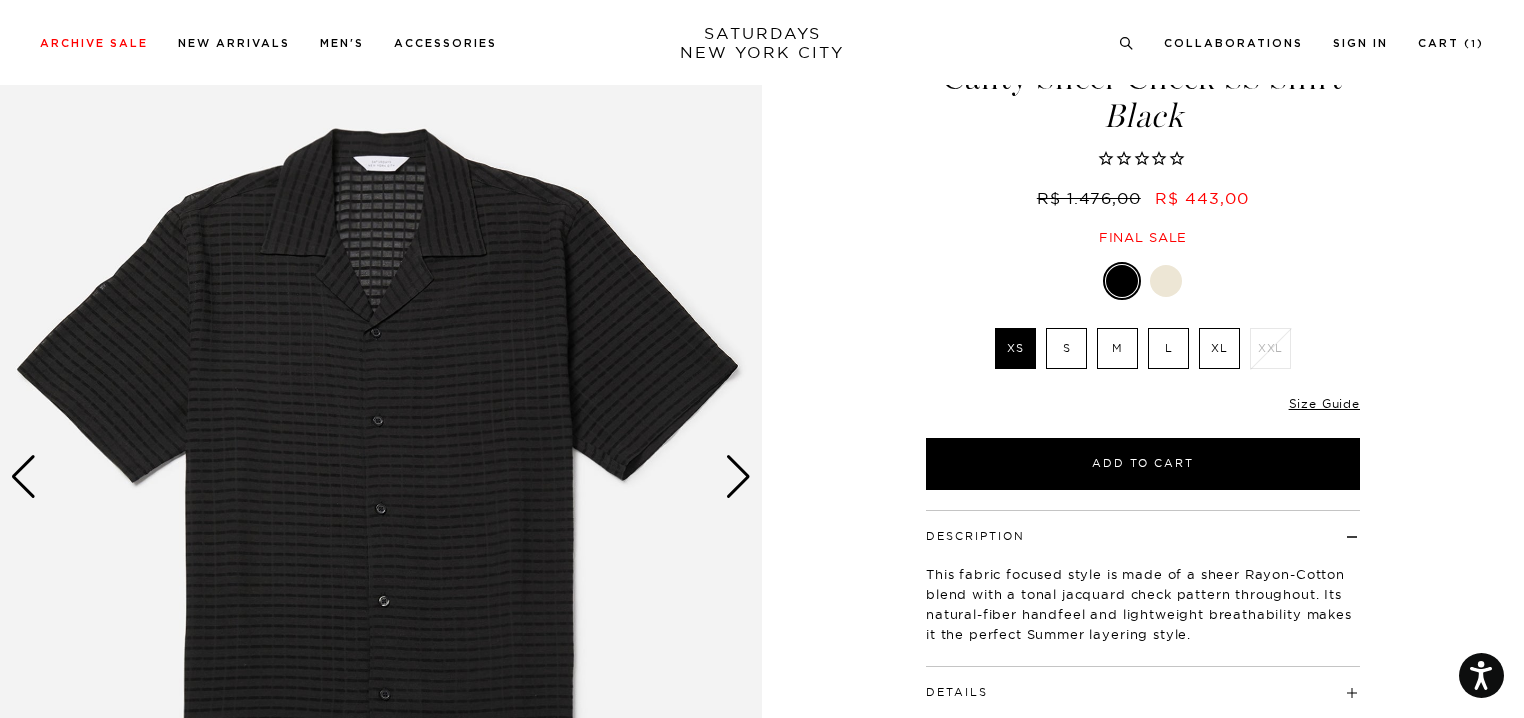 click at bounding box center [738, 477] 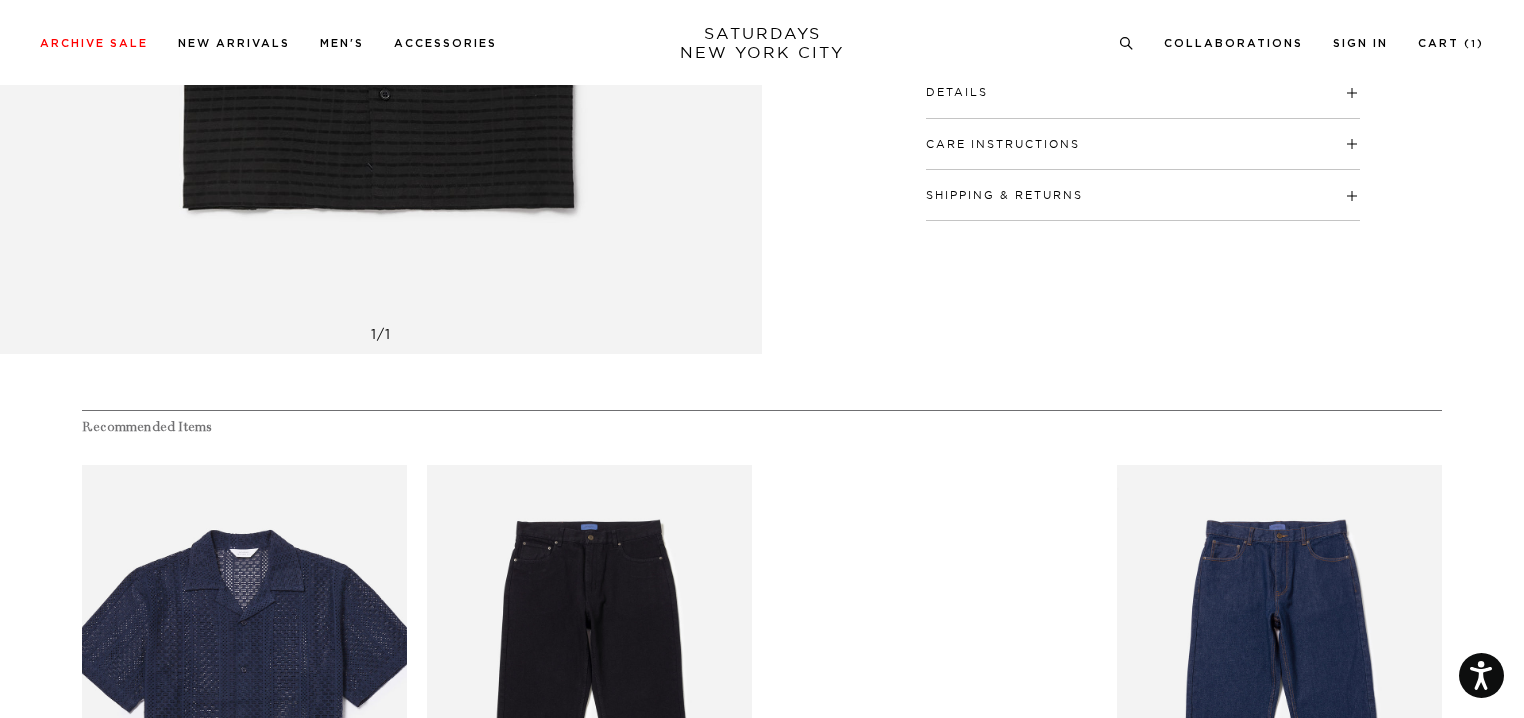 scroll, scrollTop: 100, scrollLeft: 0, axis: vertical 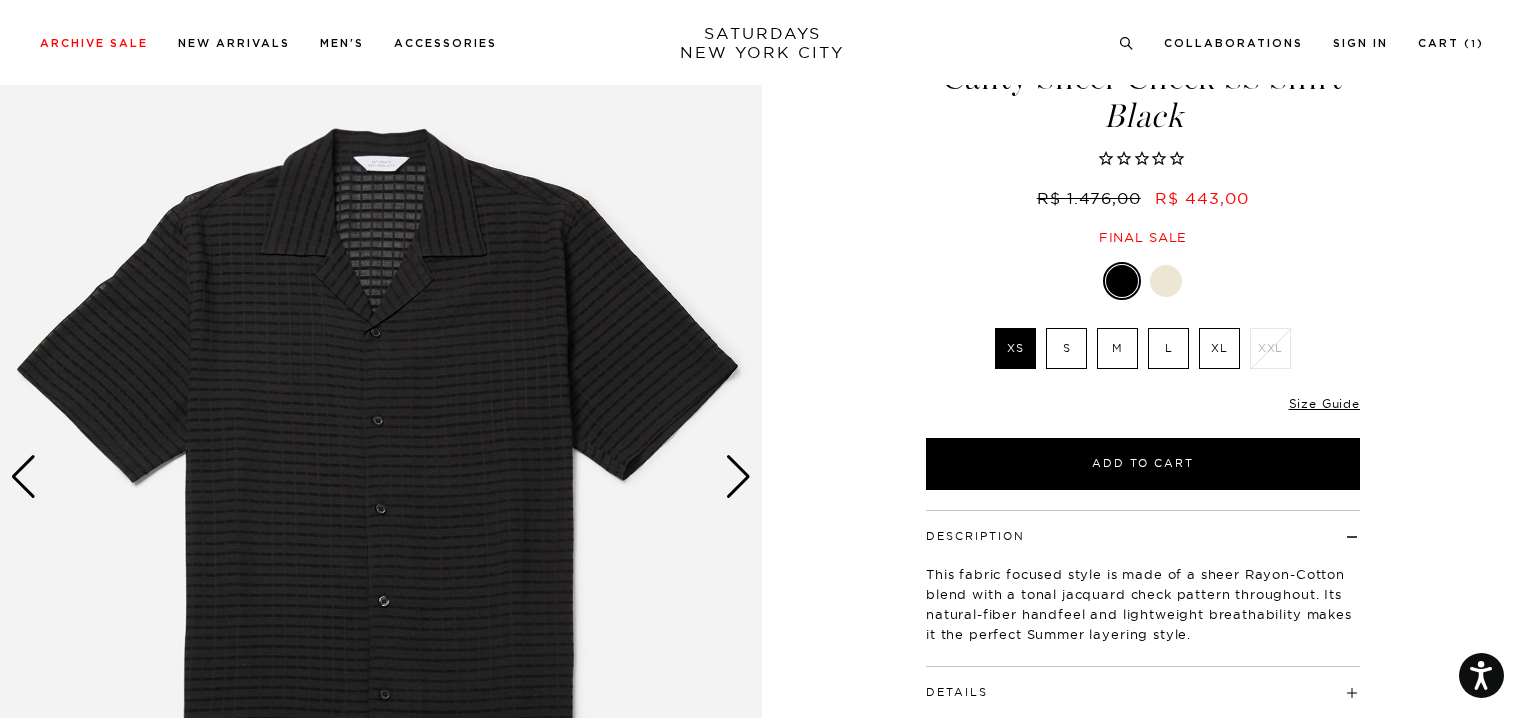 click at bounding box center [1143, 281] 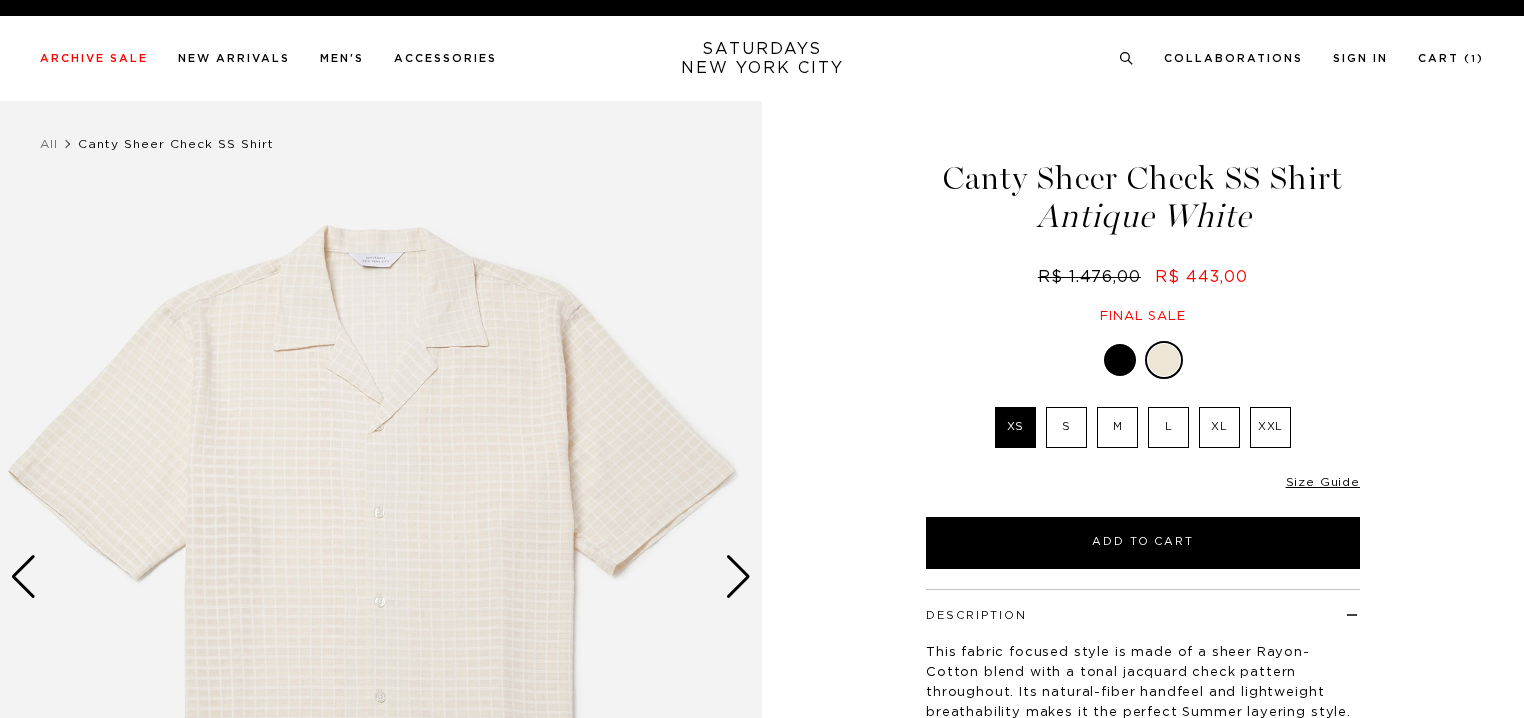 scroll, scrollTop: 0, scrollLeft: 0, axis: both 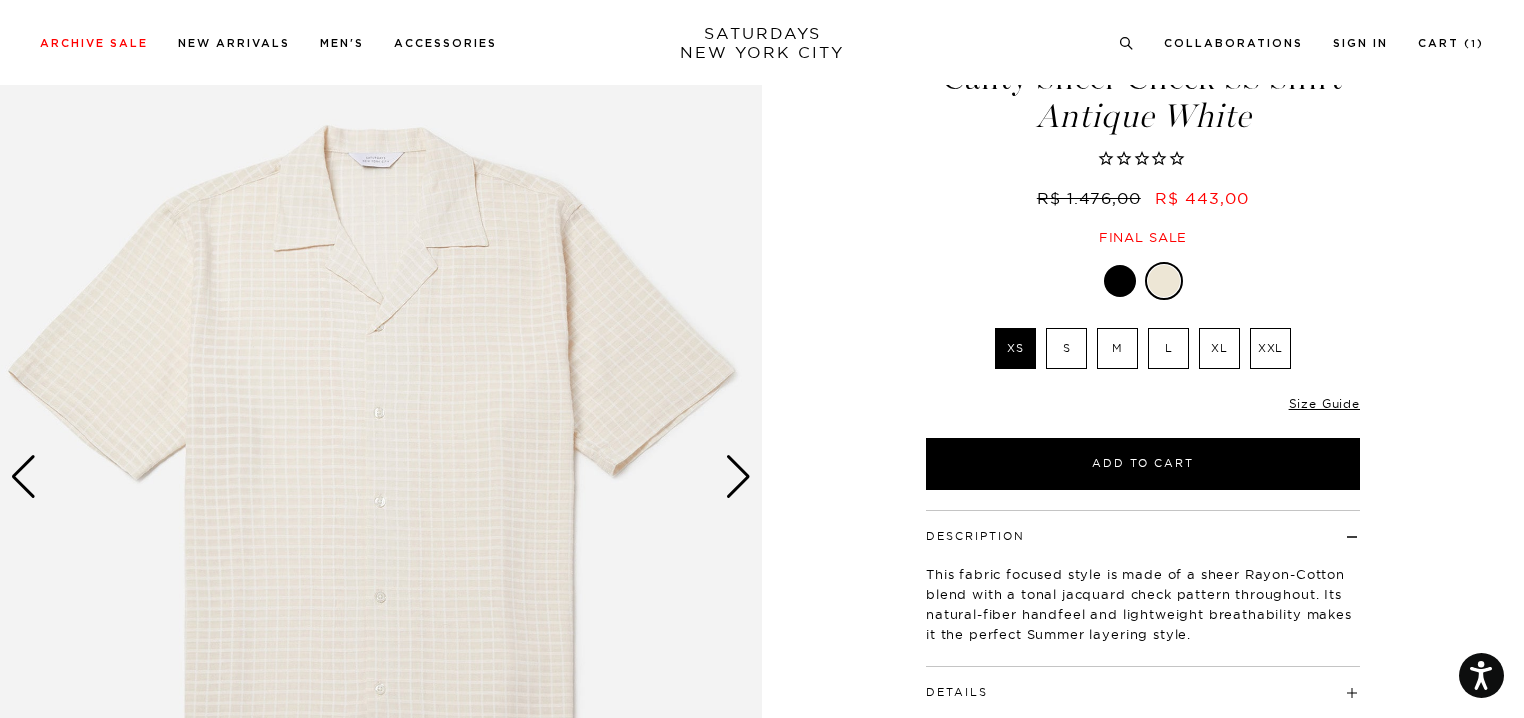 click at bounding box center [738, 477] 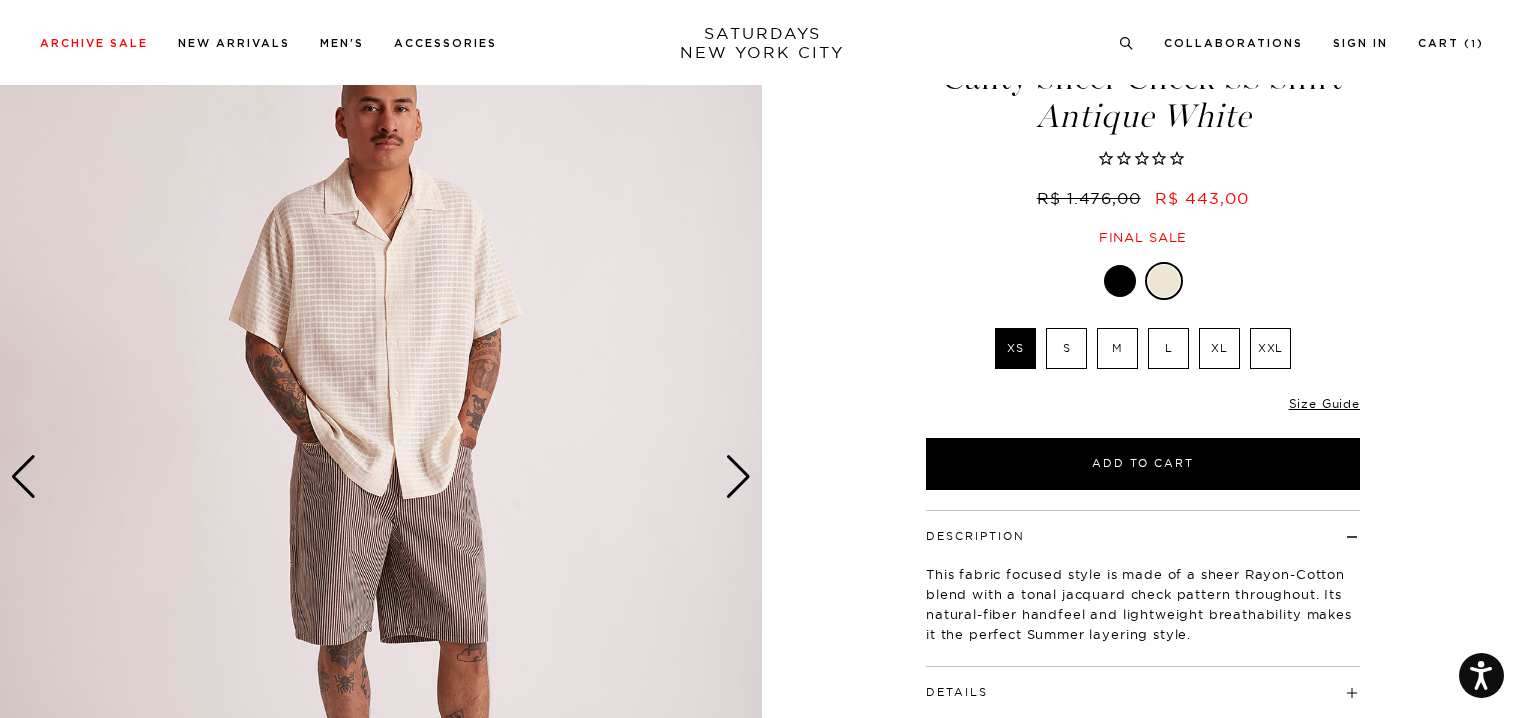 click at bounding box center [738, 477] 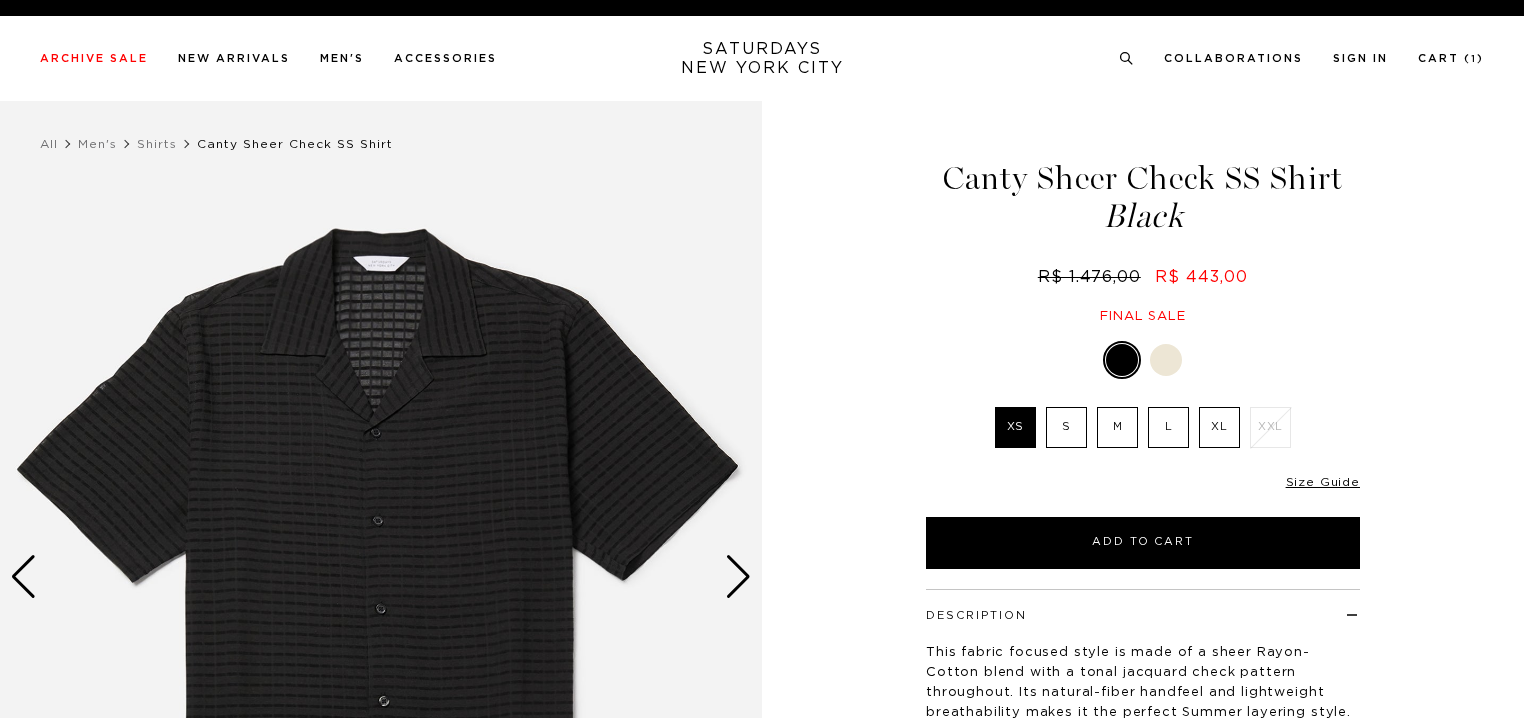 scroll, scrollTop: 100, scrollLeft: 0, axis: vertical 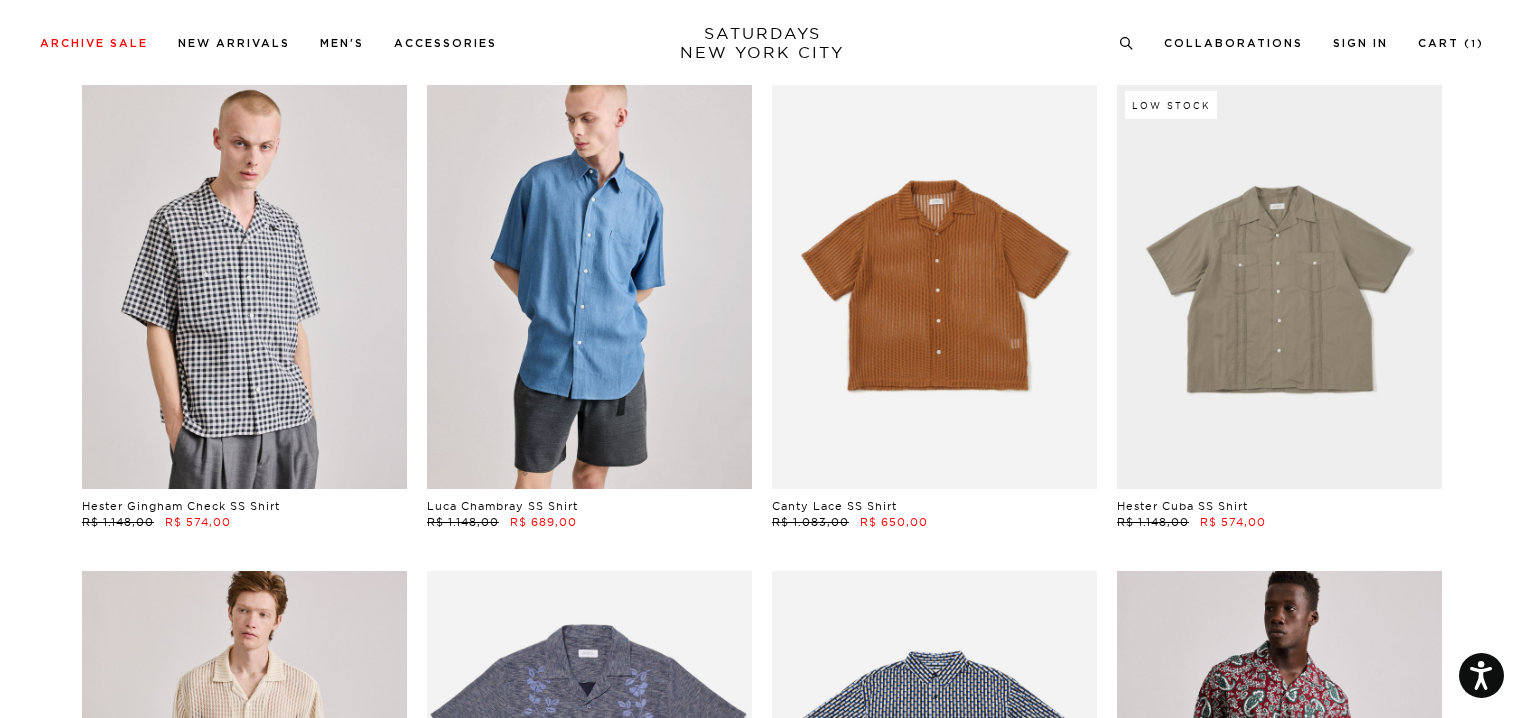 click at bounding box center (934, 286) 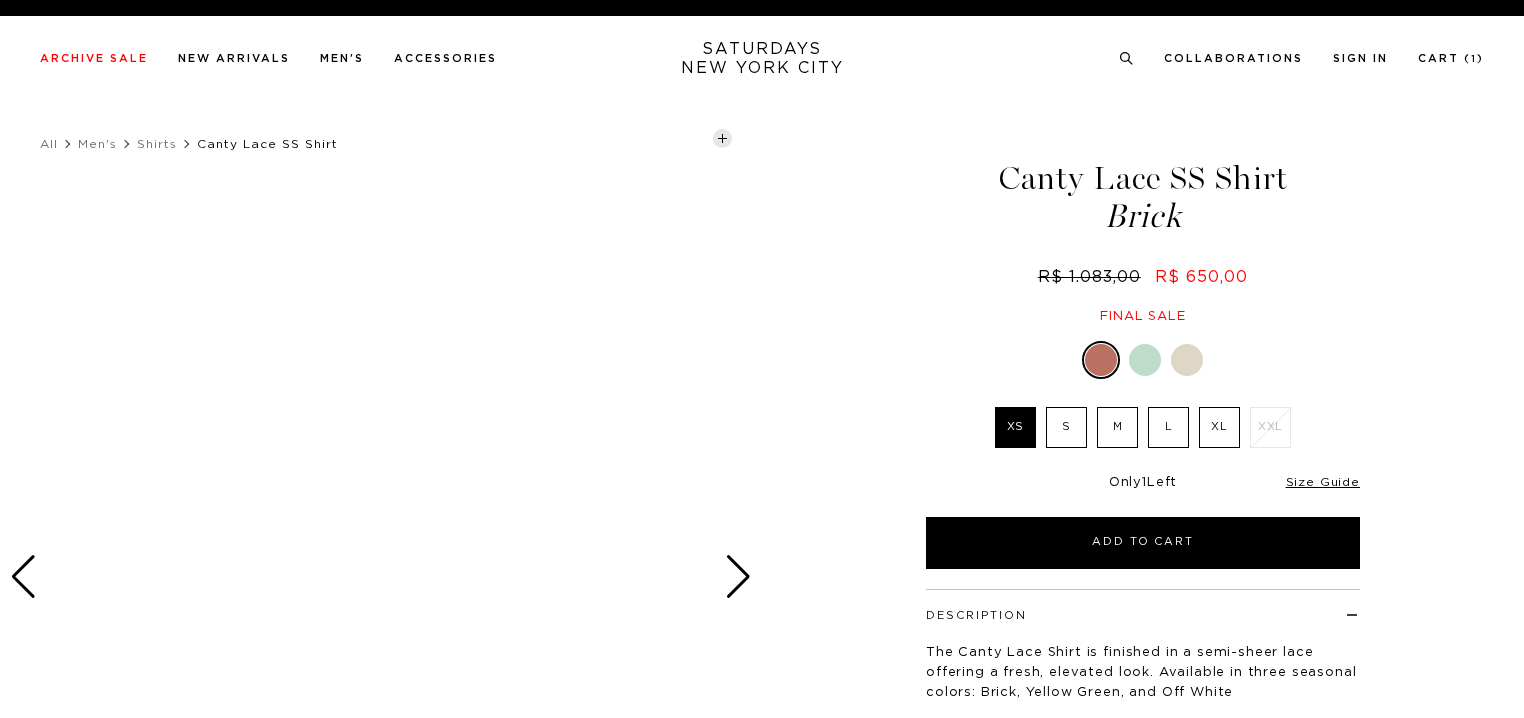 scroll, scrollTop: 0, scrollLeft: 0, axis: both 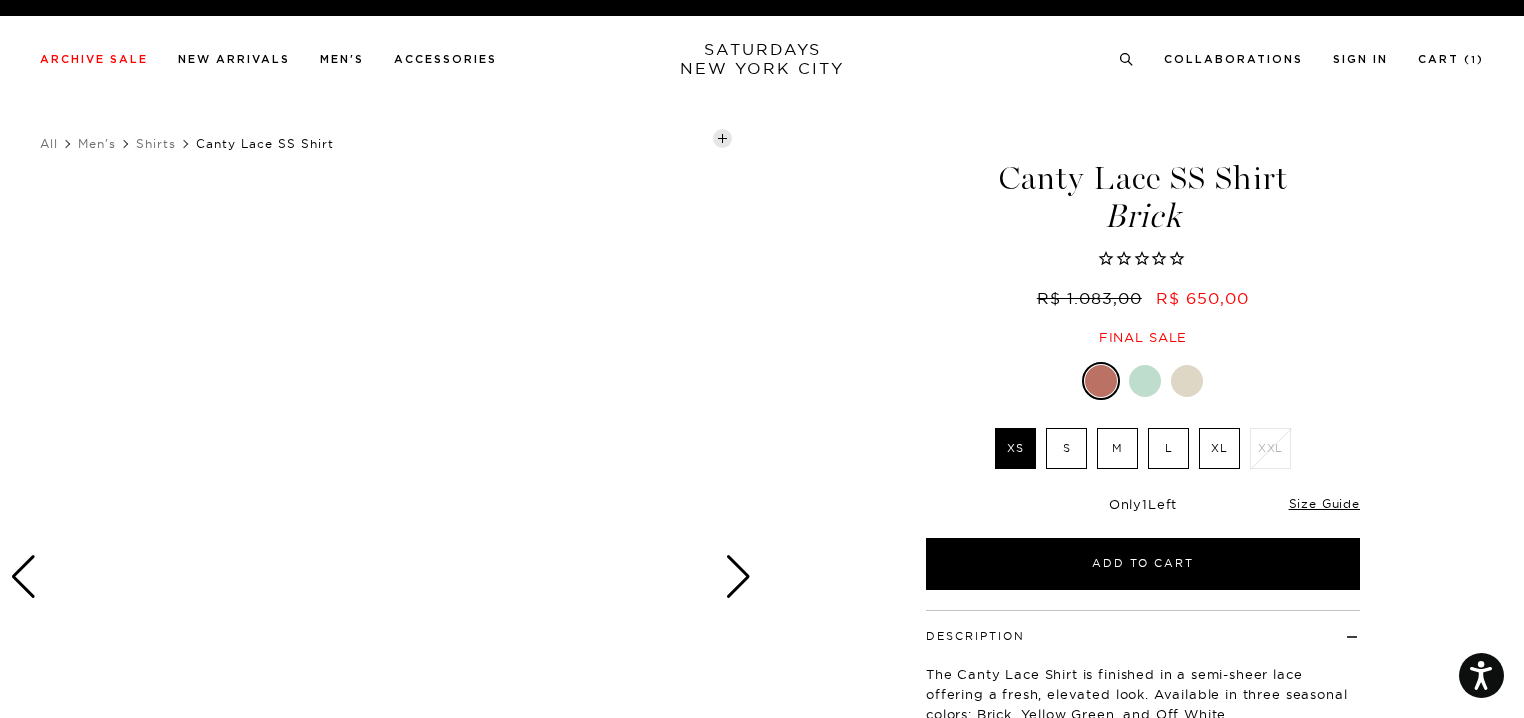 click at bounding box center (1145, 381) 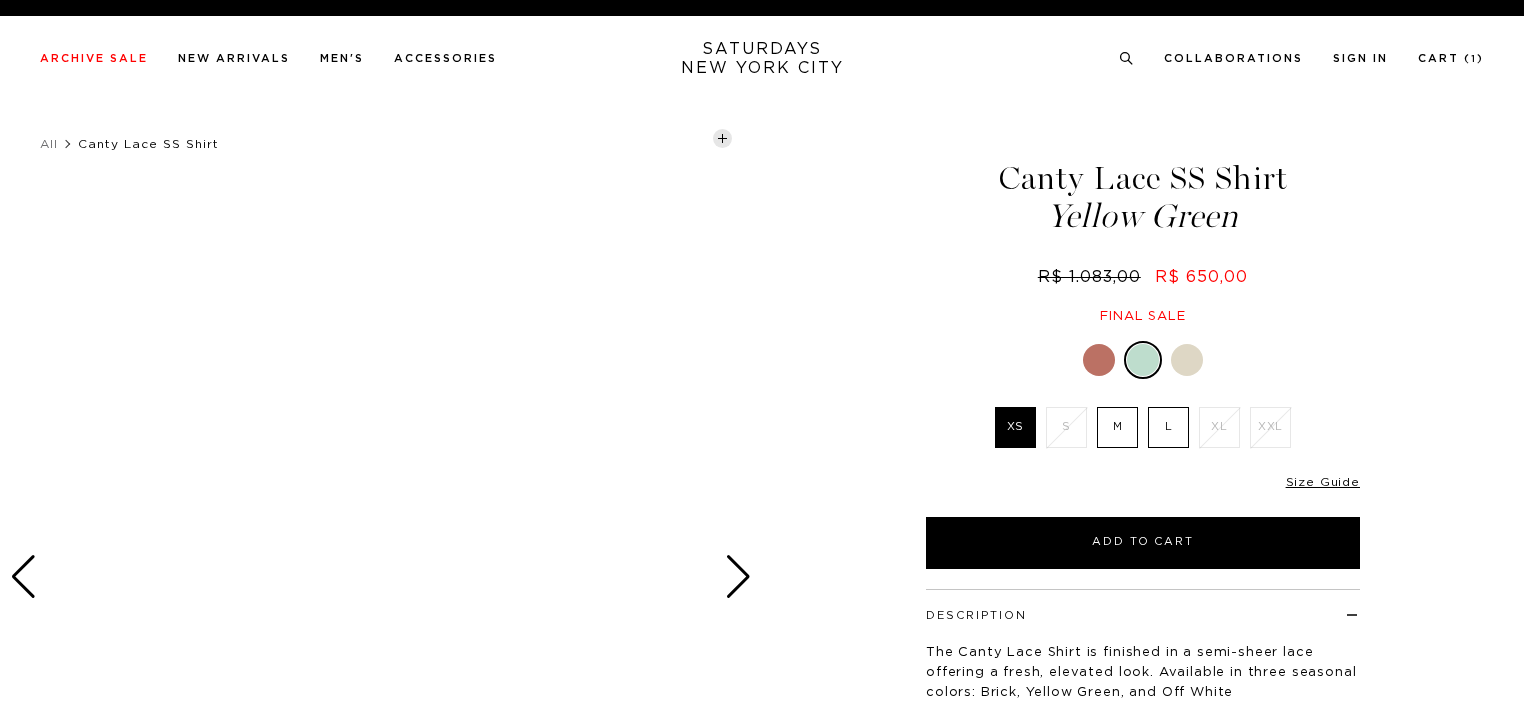 scroll, scrollTop: 0, scrollLeft: 0, axis: both 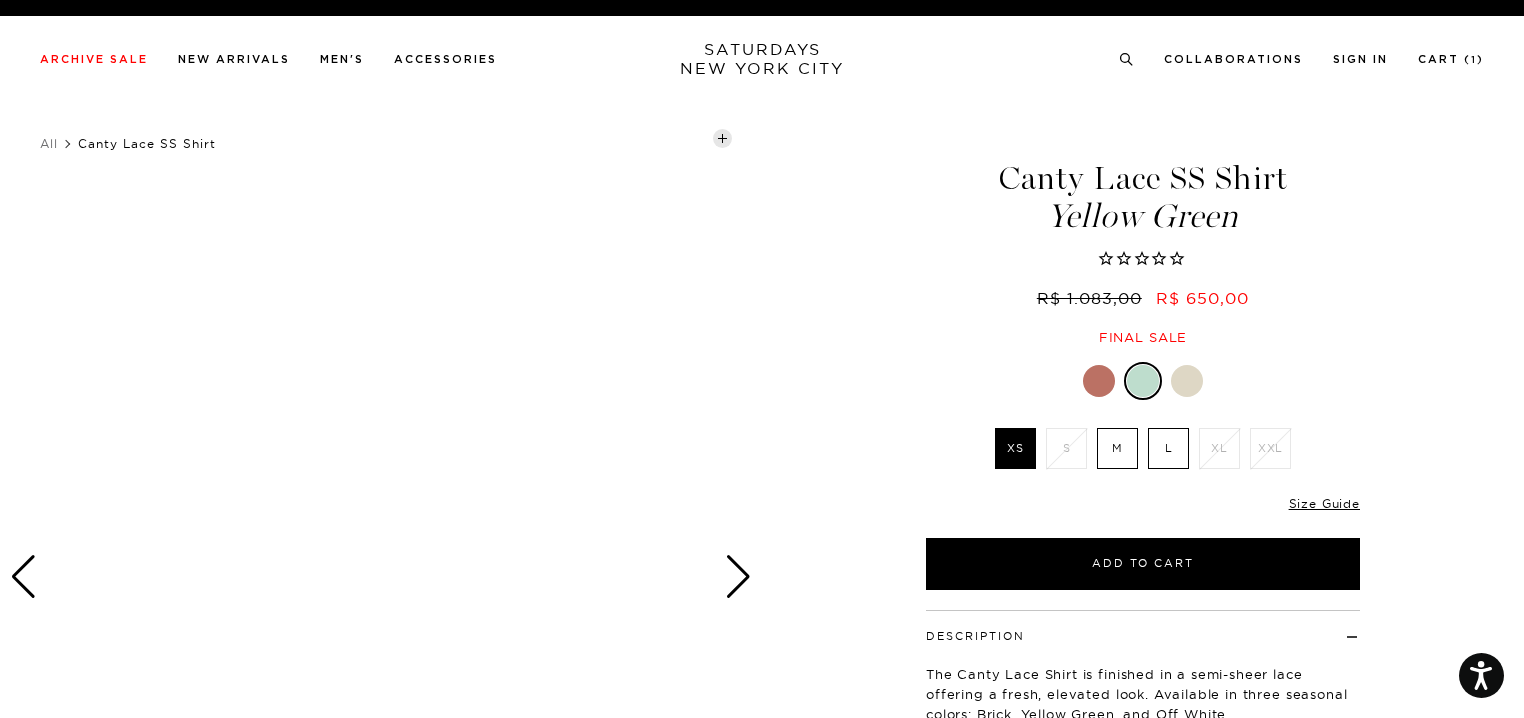 click at bounding box center (1187, 381) 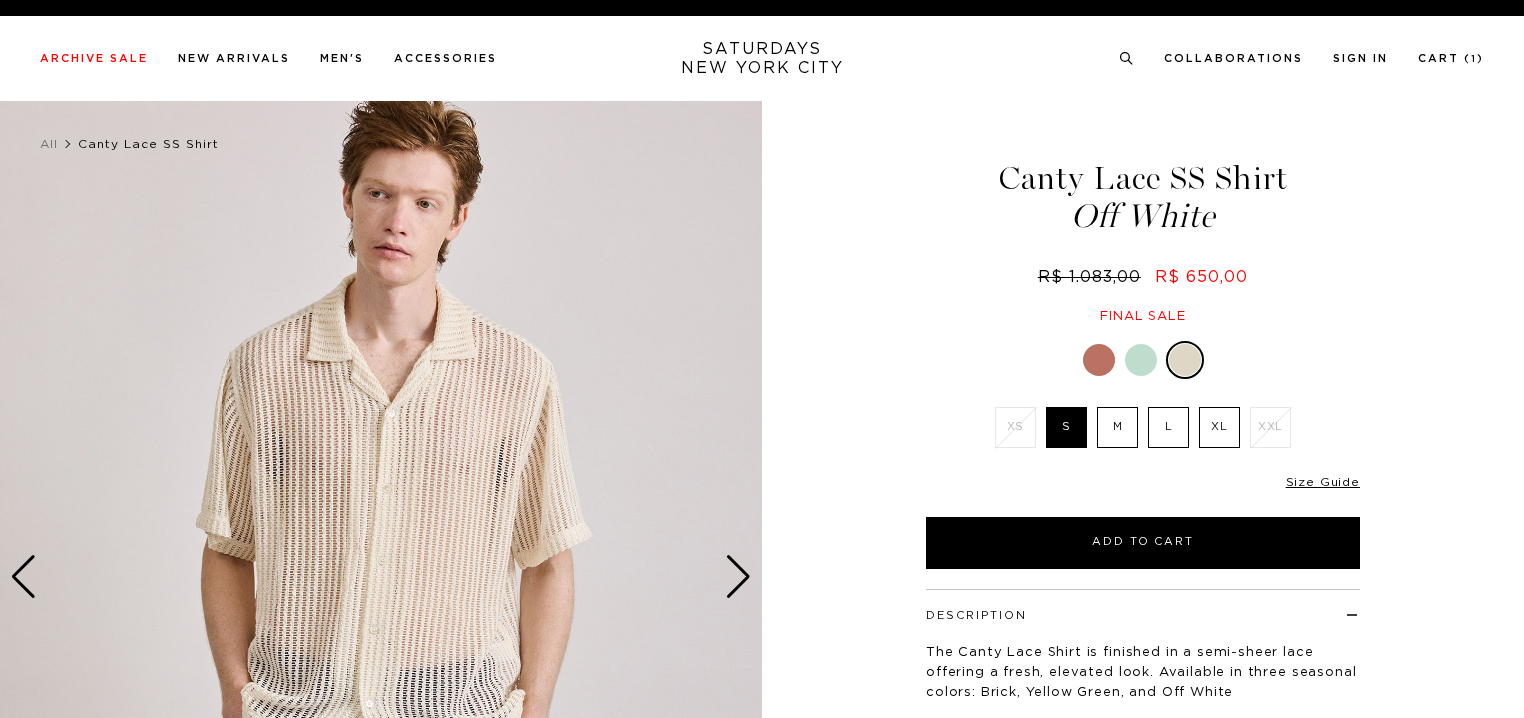 scroll, scrollTop: 0, scrollLeft: 0, axis: both 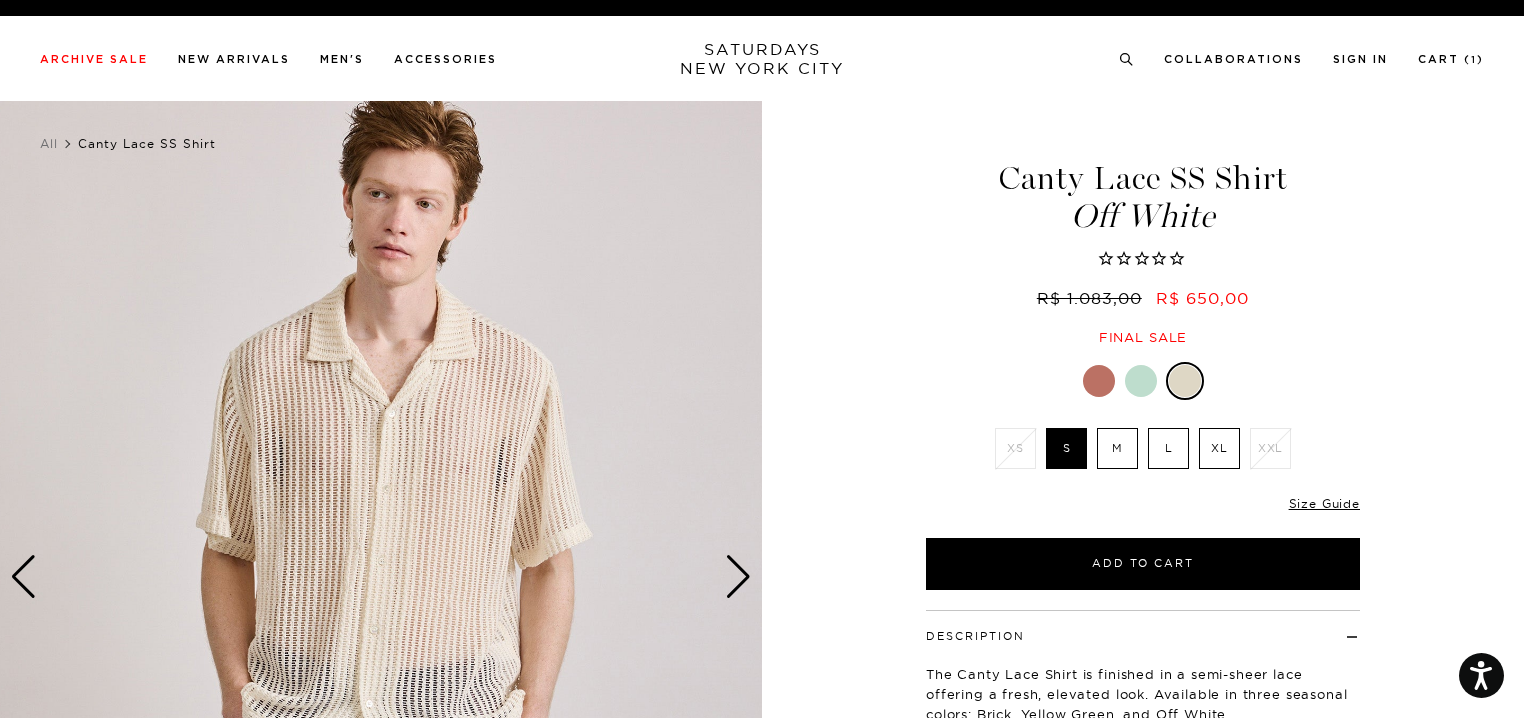 click on "L" at bounding box center (1168, 448) 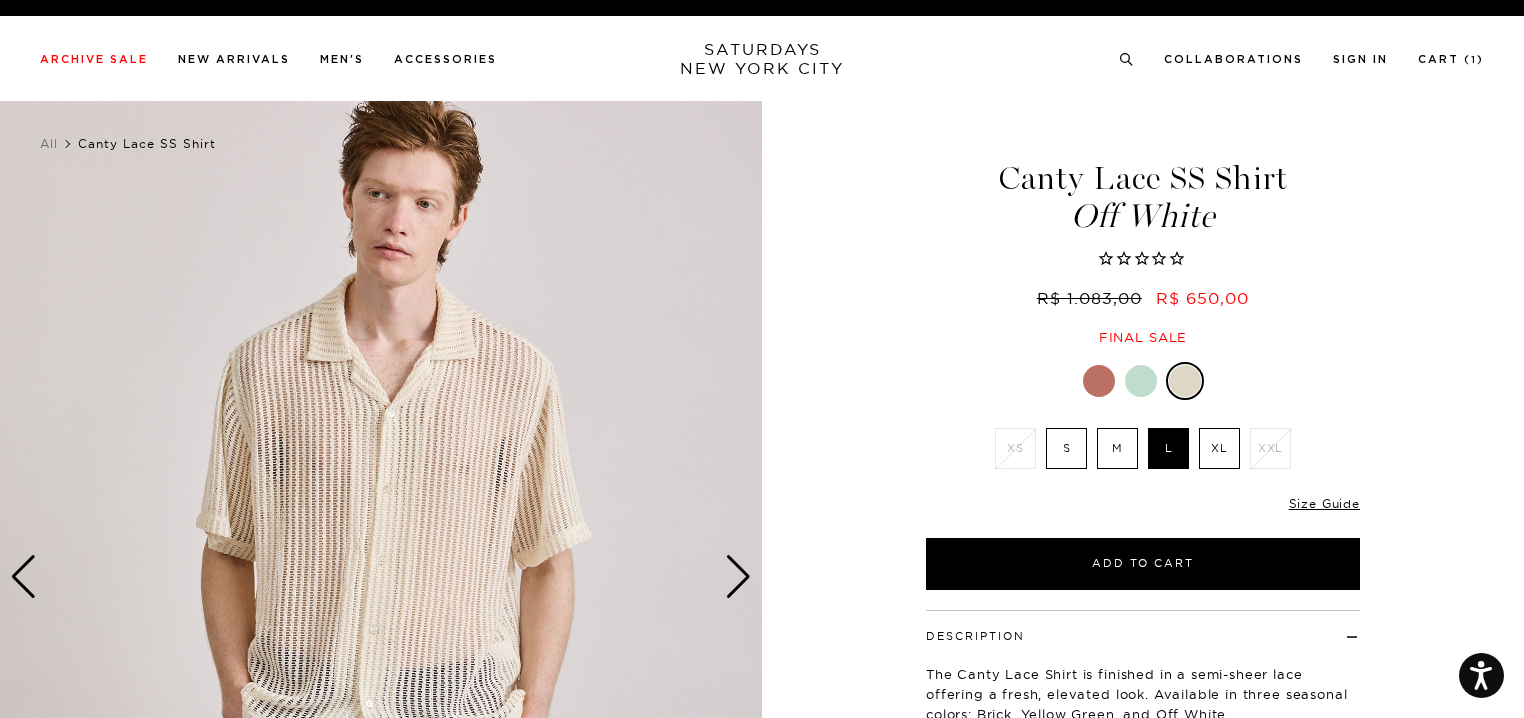click at bounding box center (738, 577) 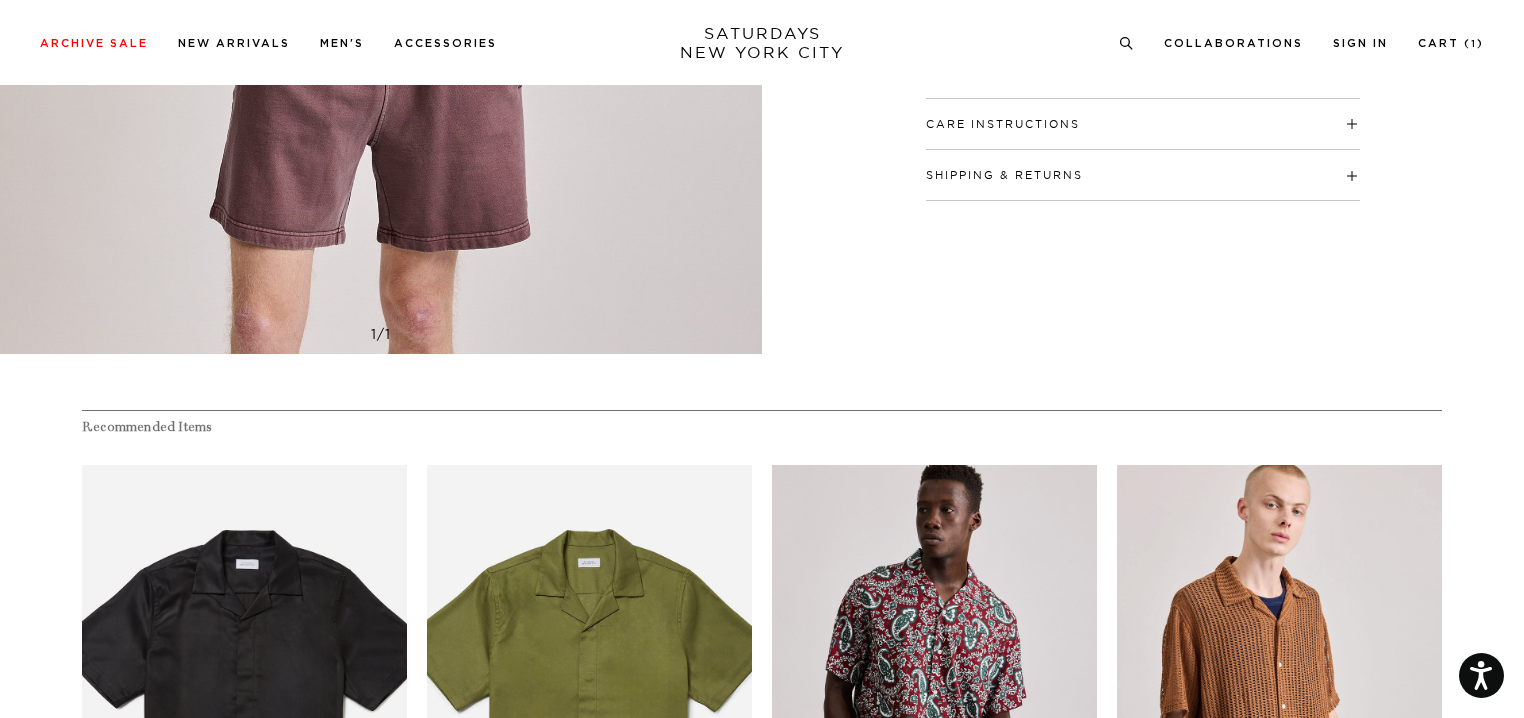scroll, scrollTop: 100, scrollLeft: 0, axis: vertical 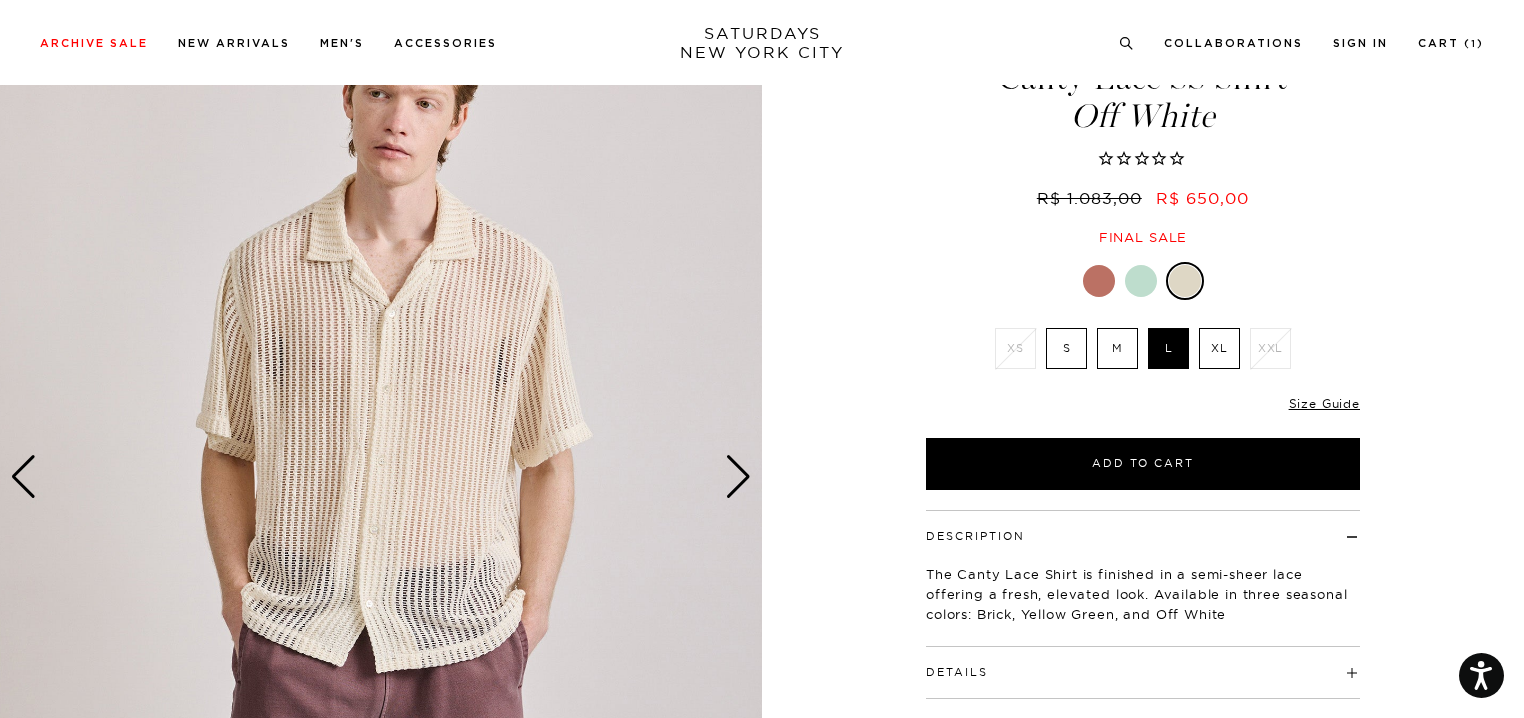 click at bounding box center [381, 477] 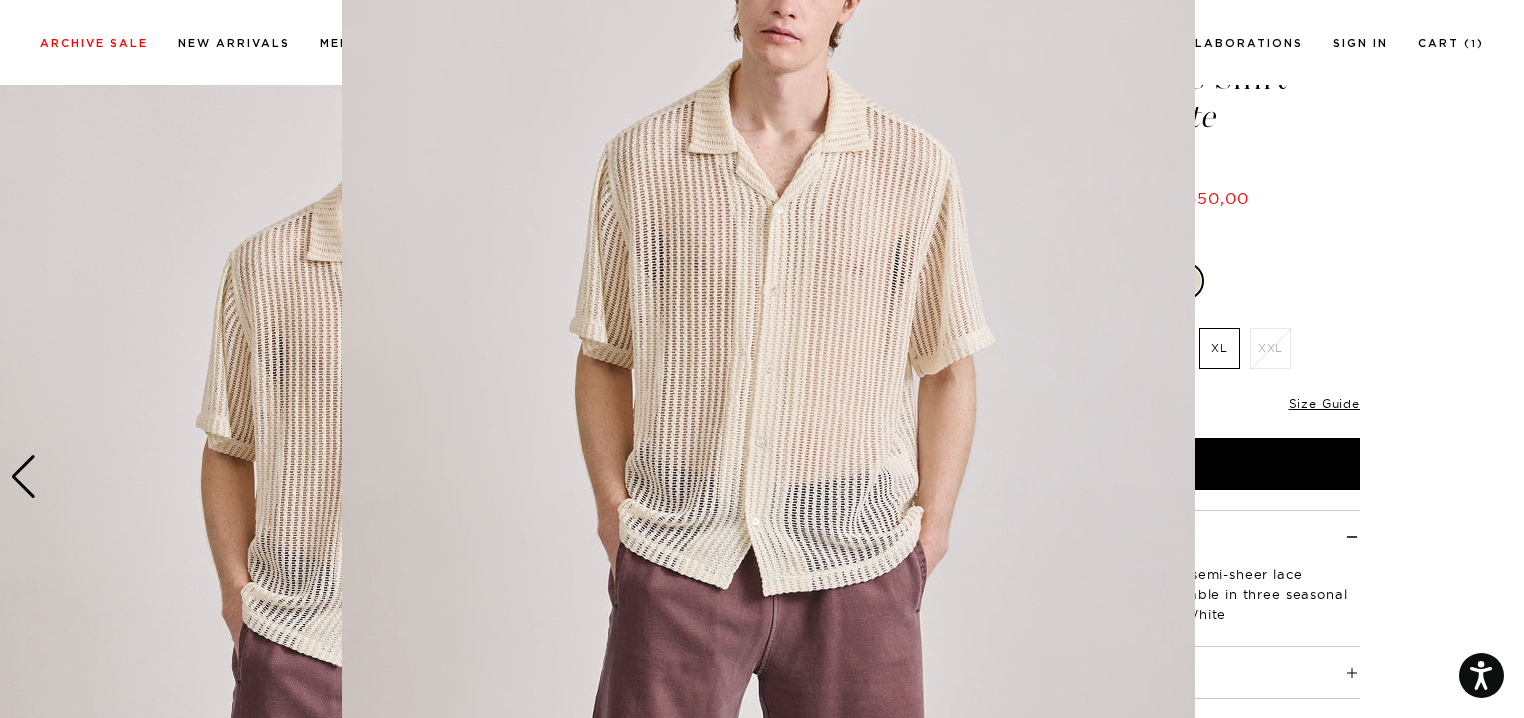 scroll, scrollTop: 115, scrollLeft: 0, axis: vertical 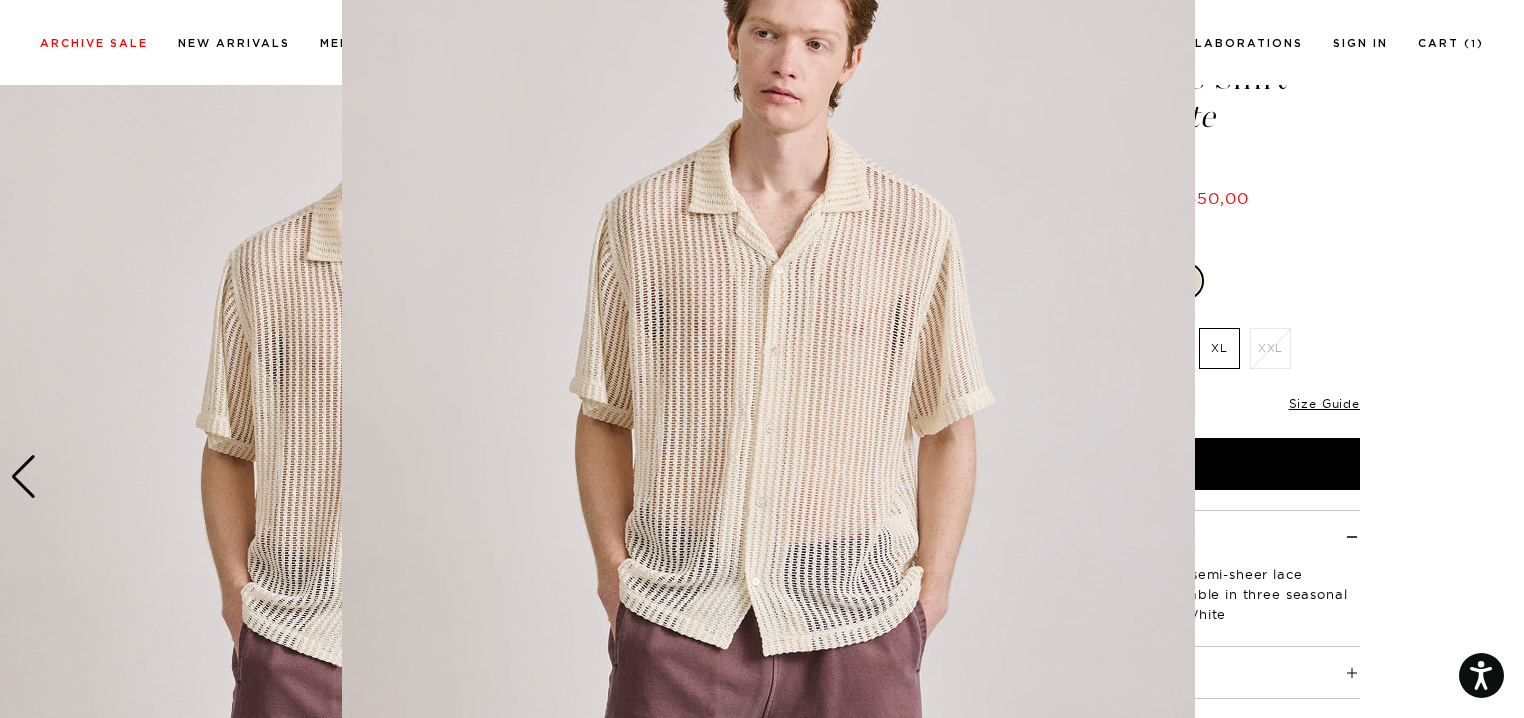 click at bounding box center (768, 446) 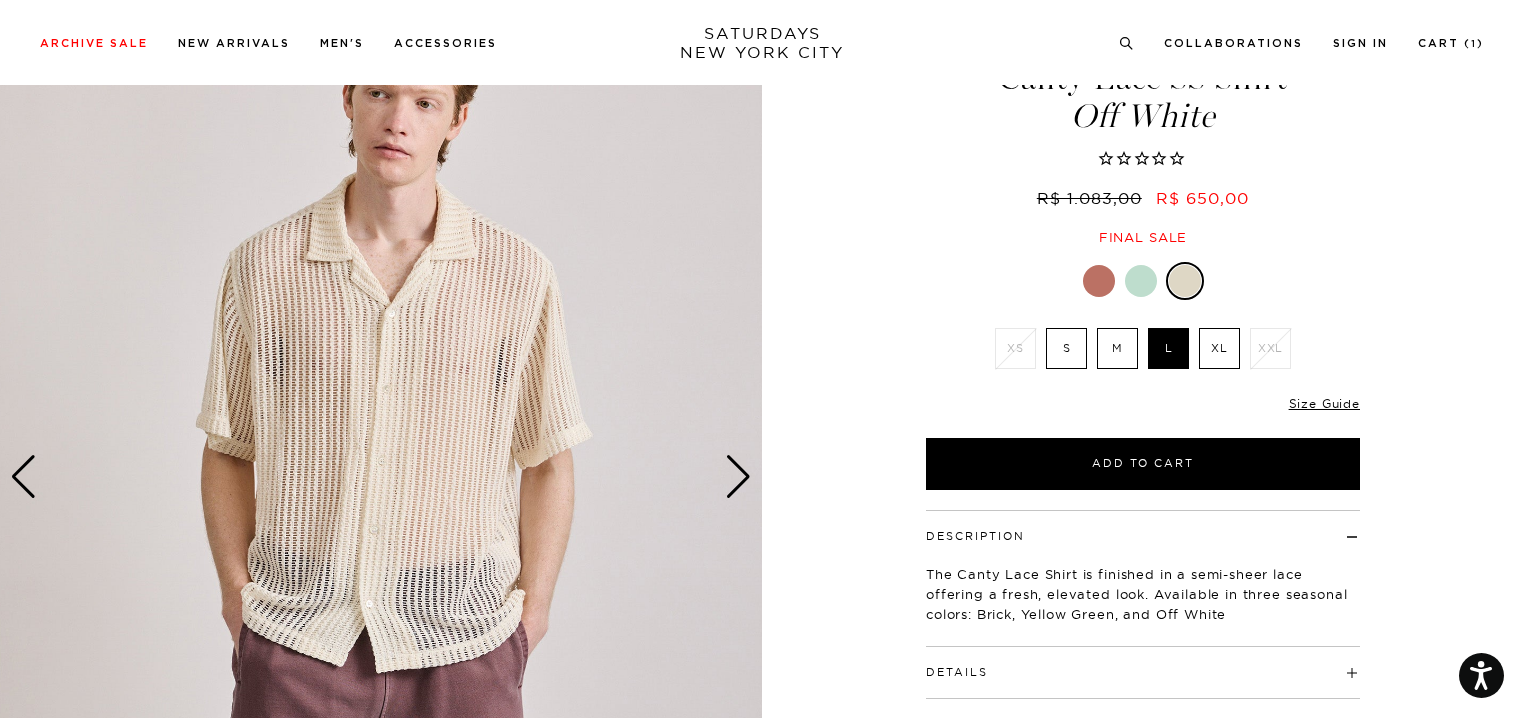 scroll, scrollTop: 0, scrollLeft: 0, axis: both 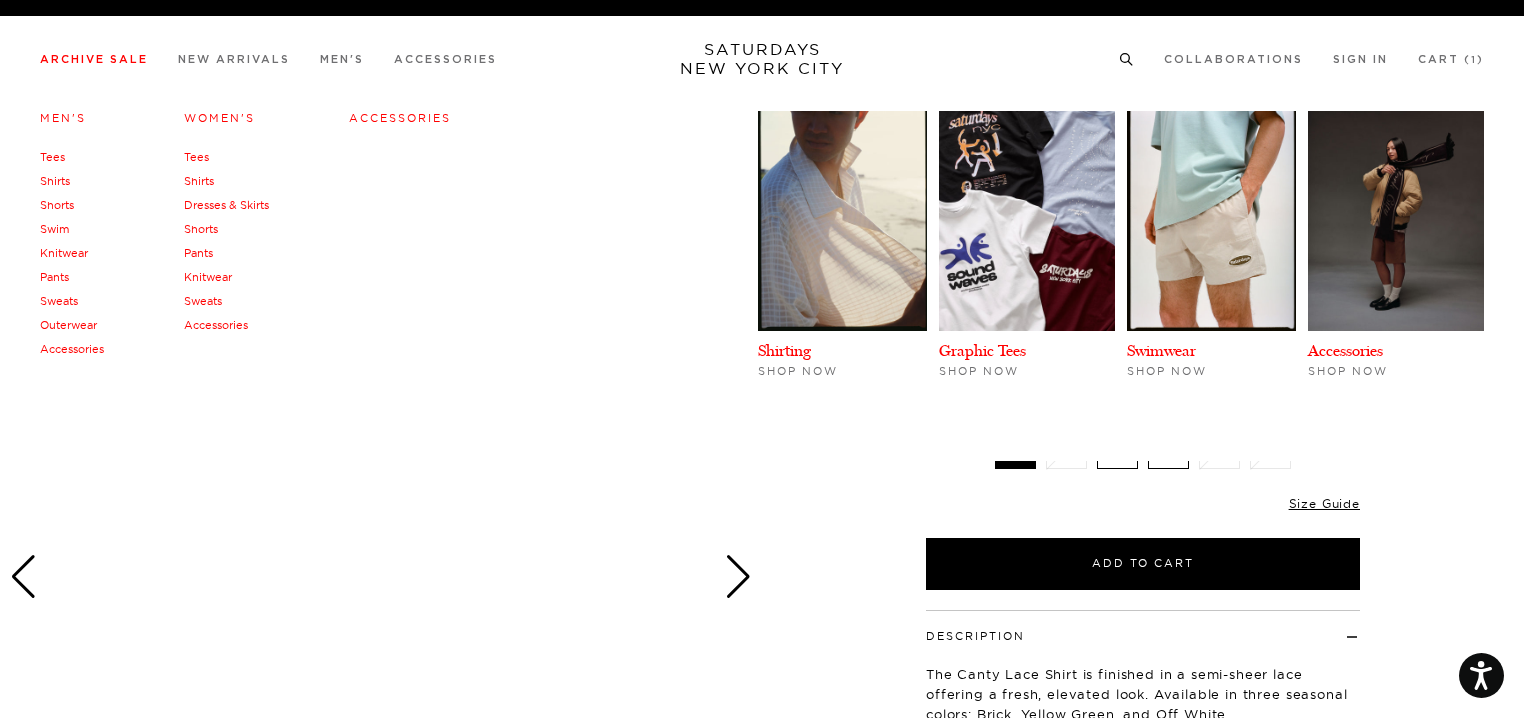 click on "Shirts" at bounding box center [55, 181] 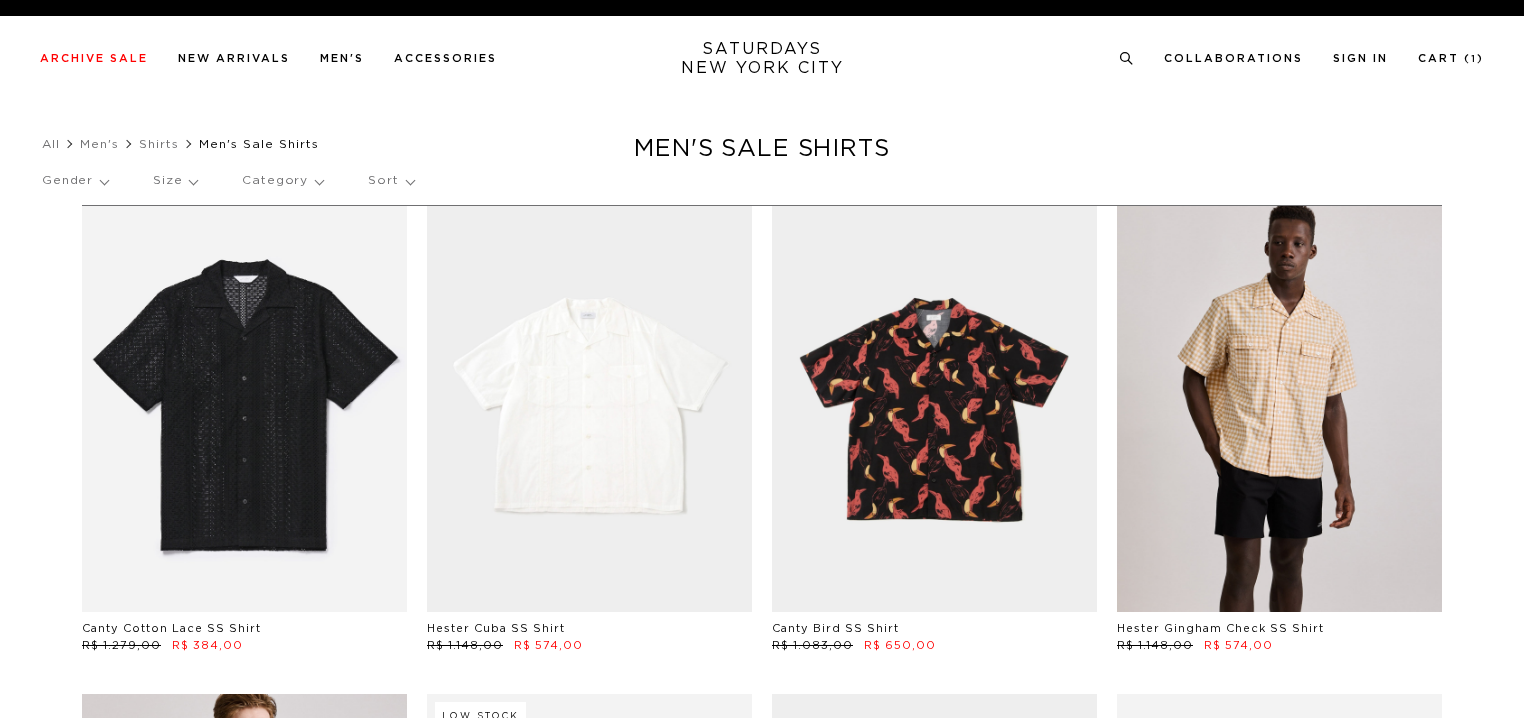 scroll, scrollTop: 0, scrollLeft: 0, axis: both 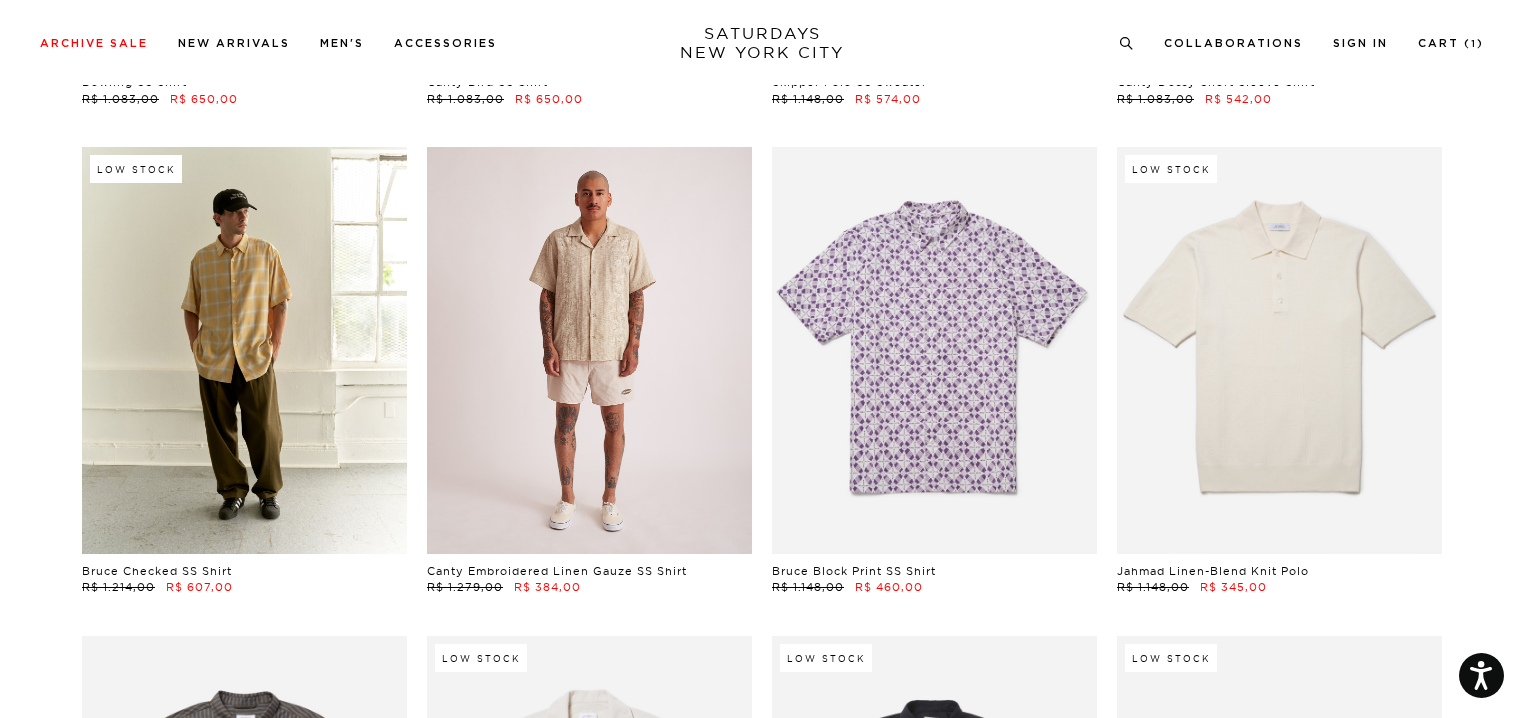 click at bounding box center (589, 350) 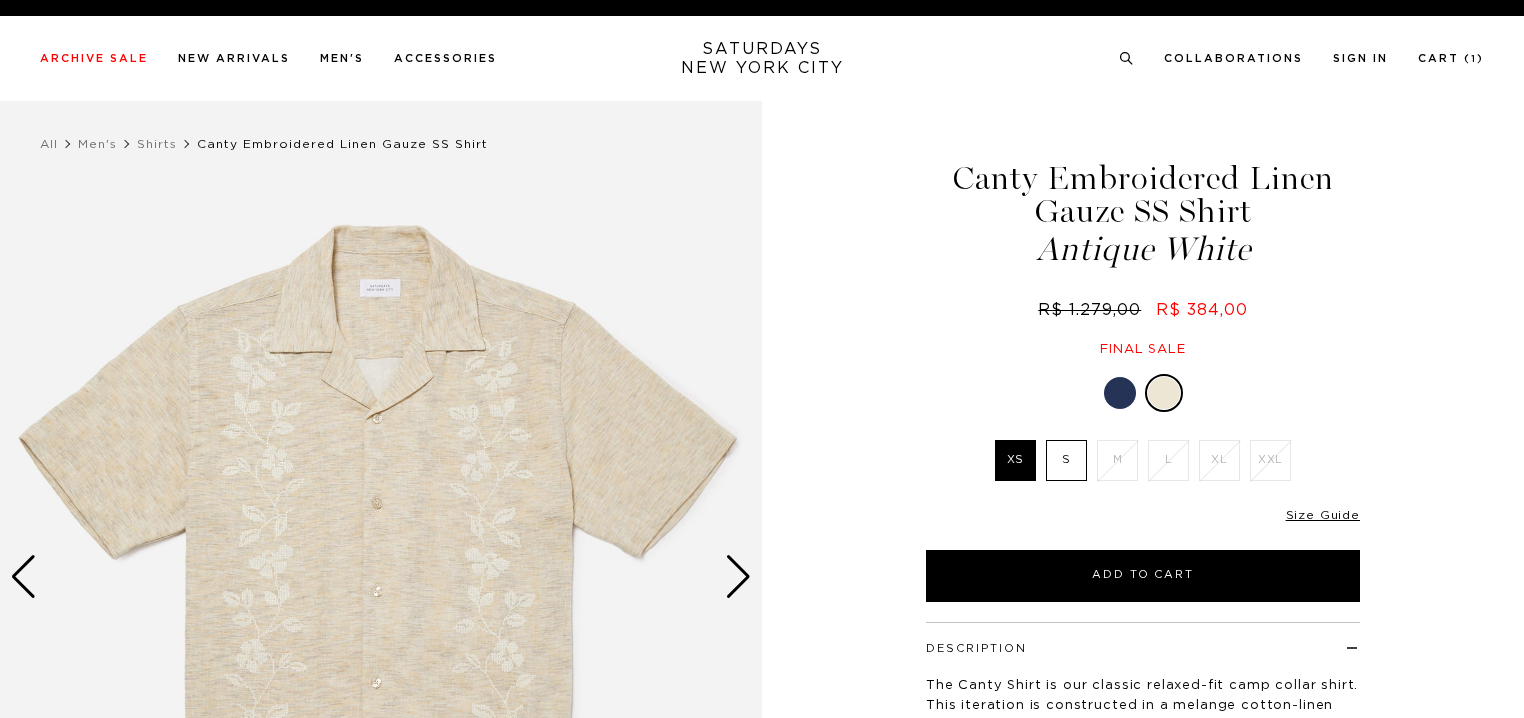 scroll, scrollTop: 0, scrollLeft: 0, axis: both 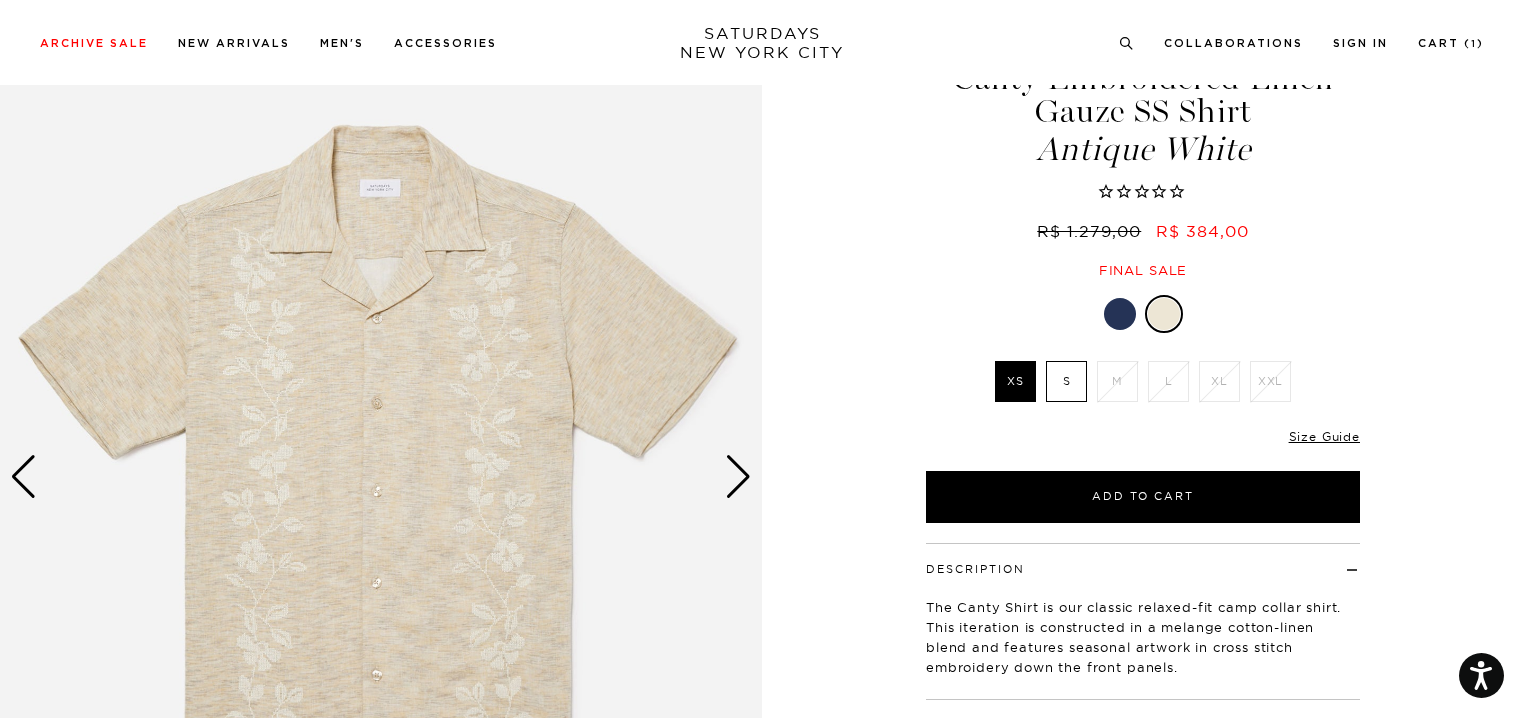 click at bounding box center [381, 477] 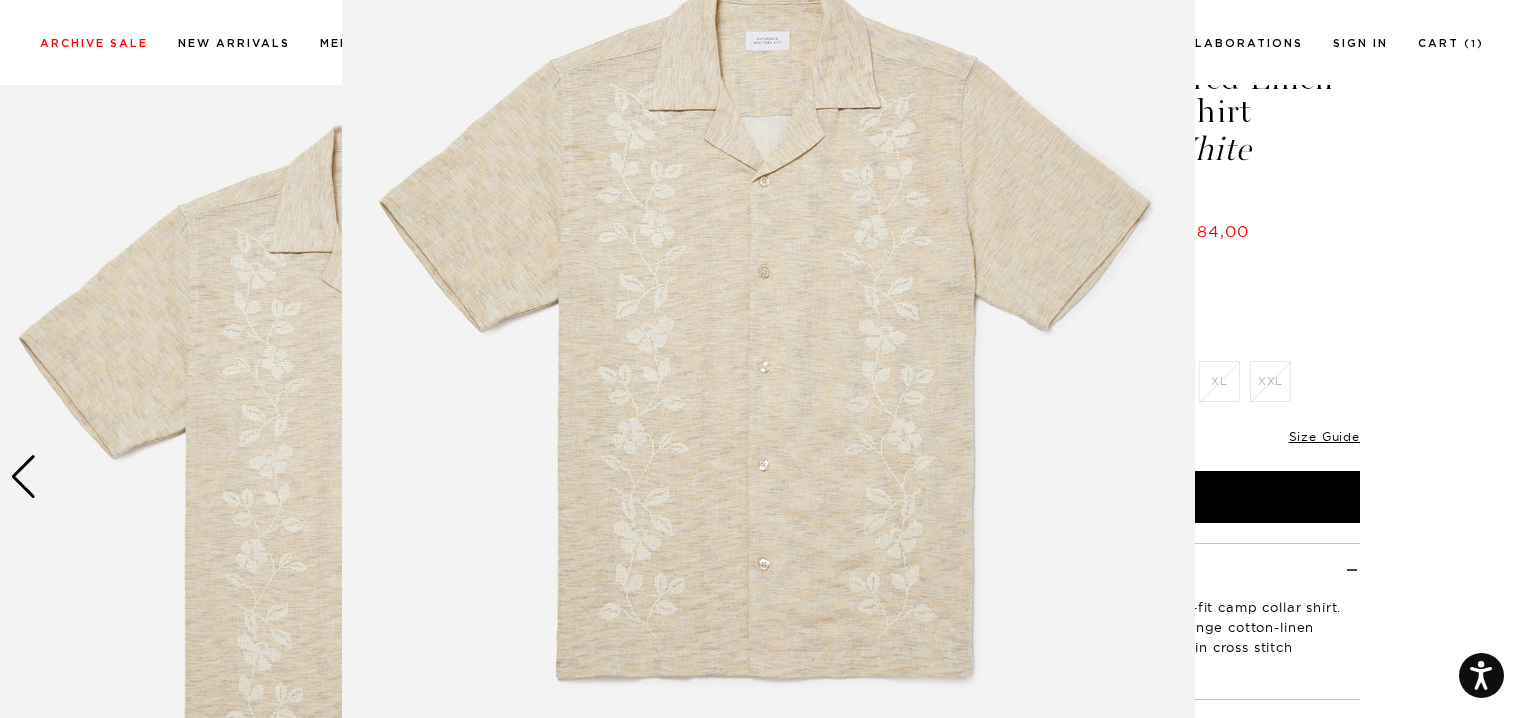 scroll, scrollTop: 150, scrollLeft: 0, axis: vertical 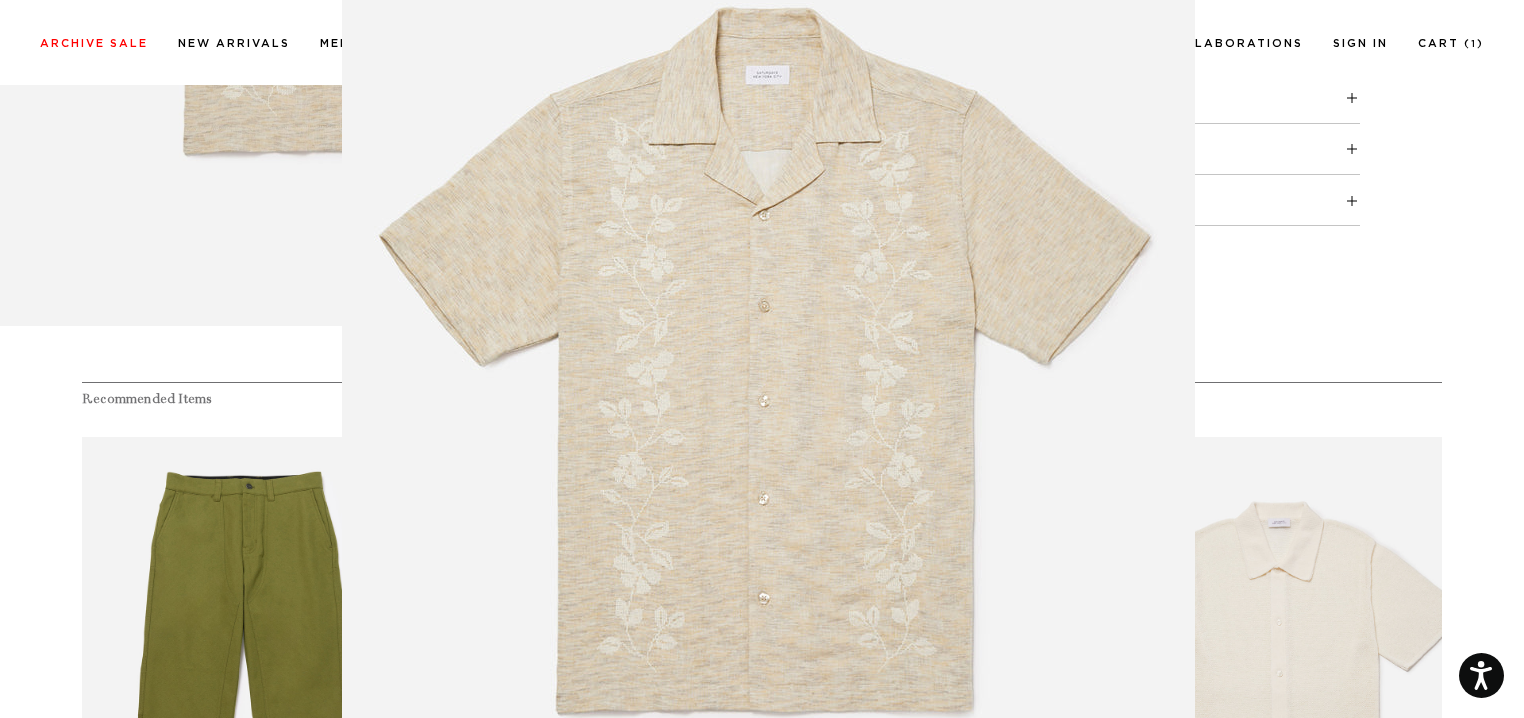 click at bounding box center [762, 359] 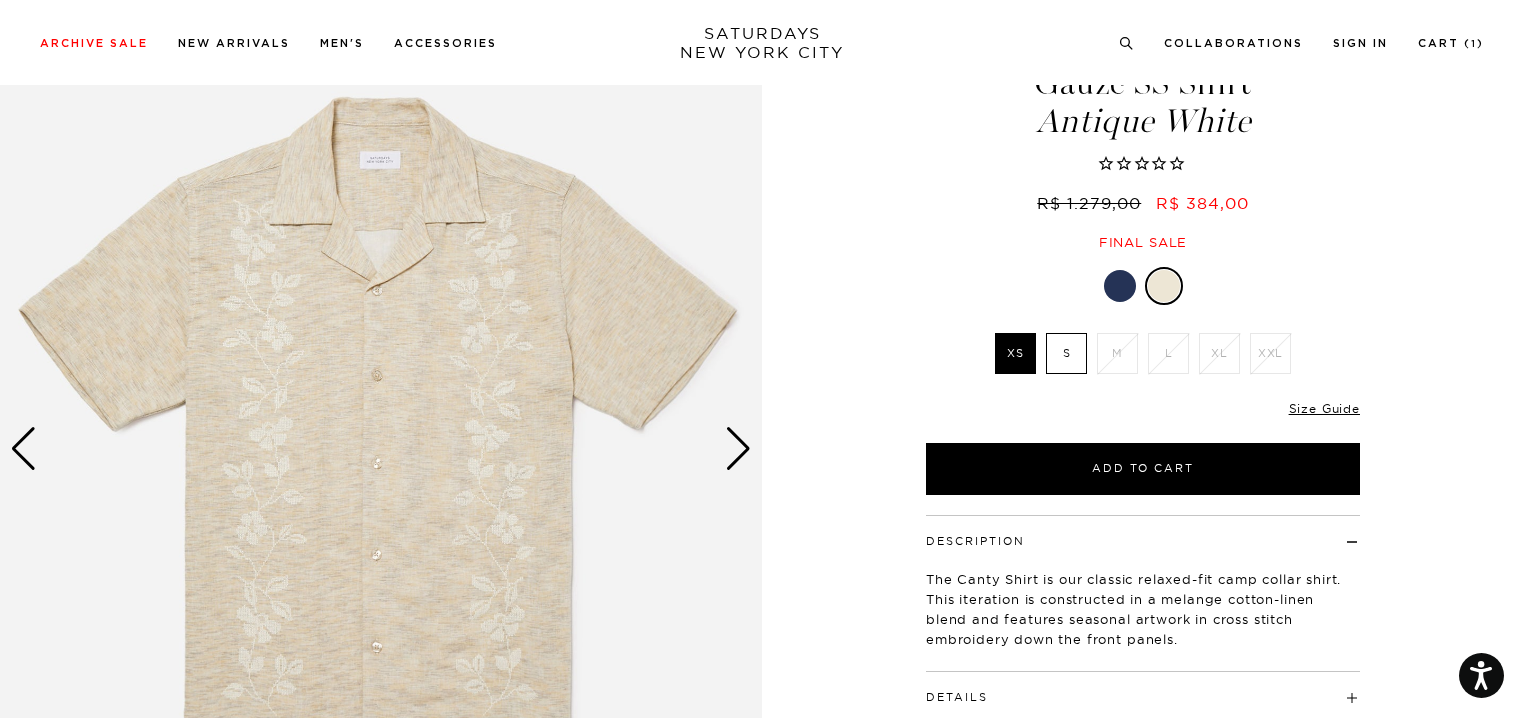 scroll, scrollTop: 0, scrollLeft: 0, axis: both 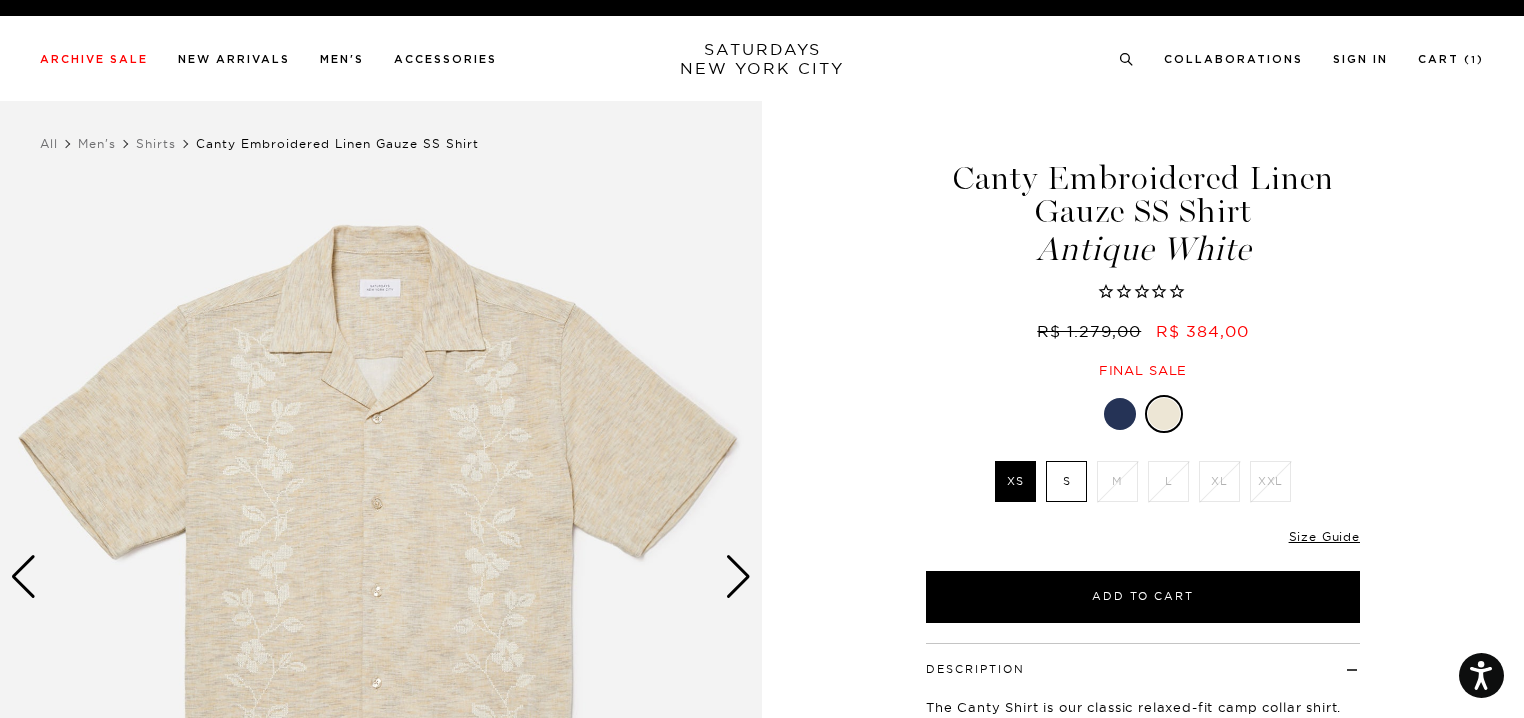 click at bounding box center [1120, 414] 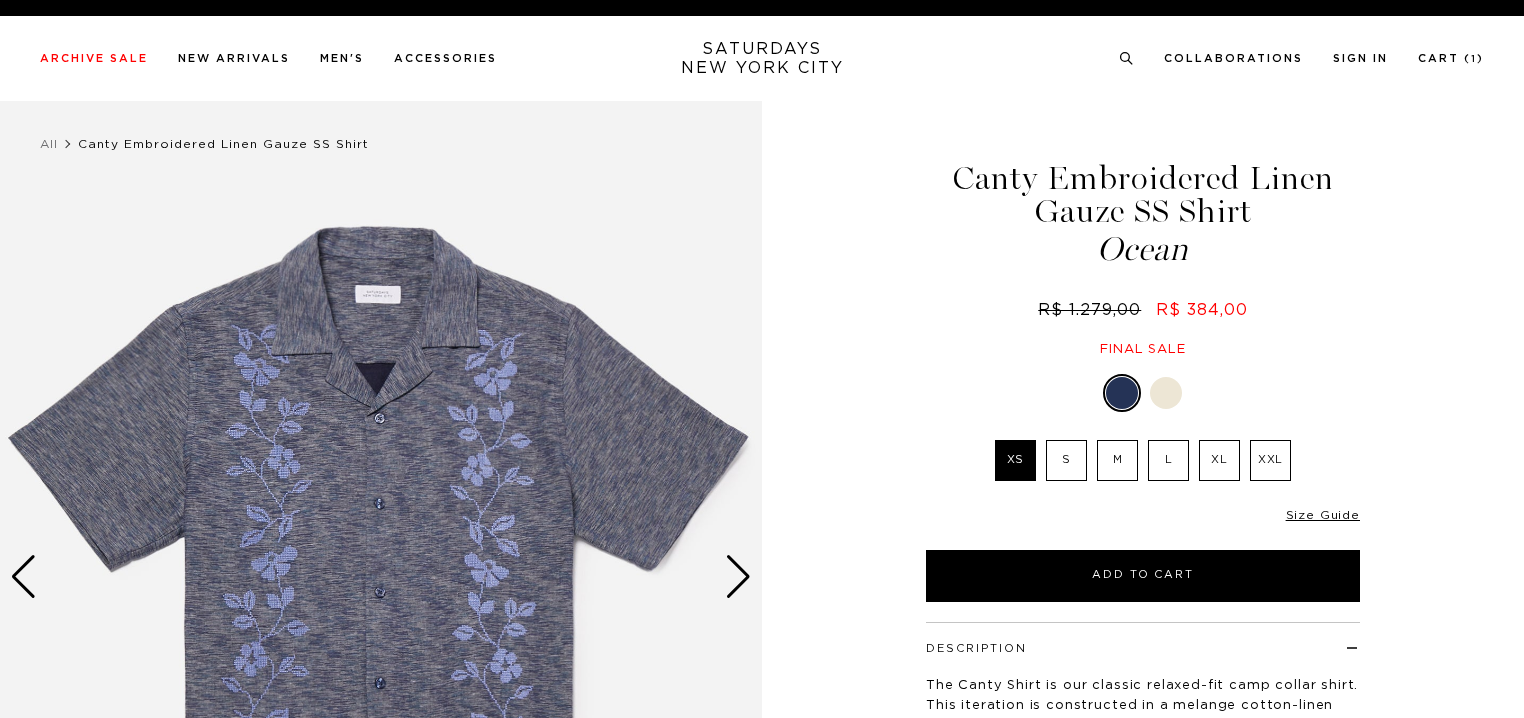 scroll, scrollTop: 0, scrollLeft: 0, axis: both 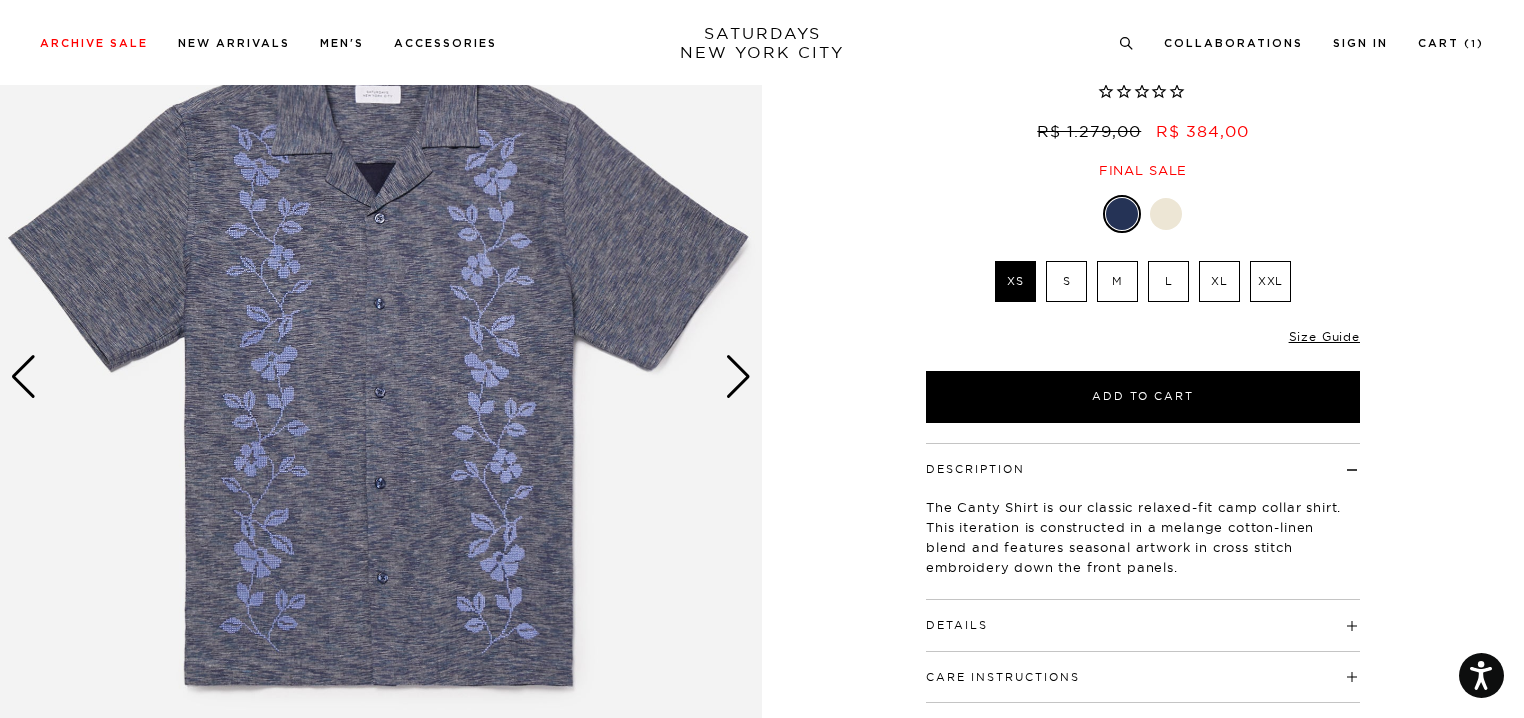 click at bounding box center (738, 377) 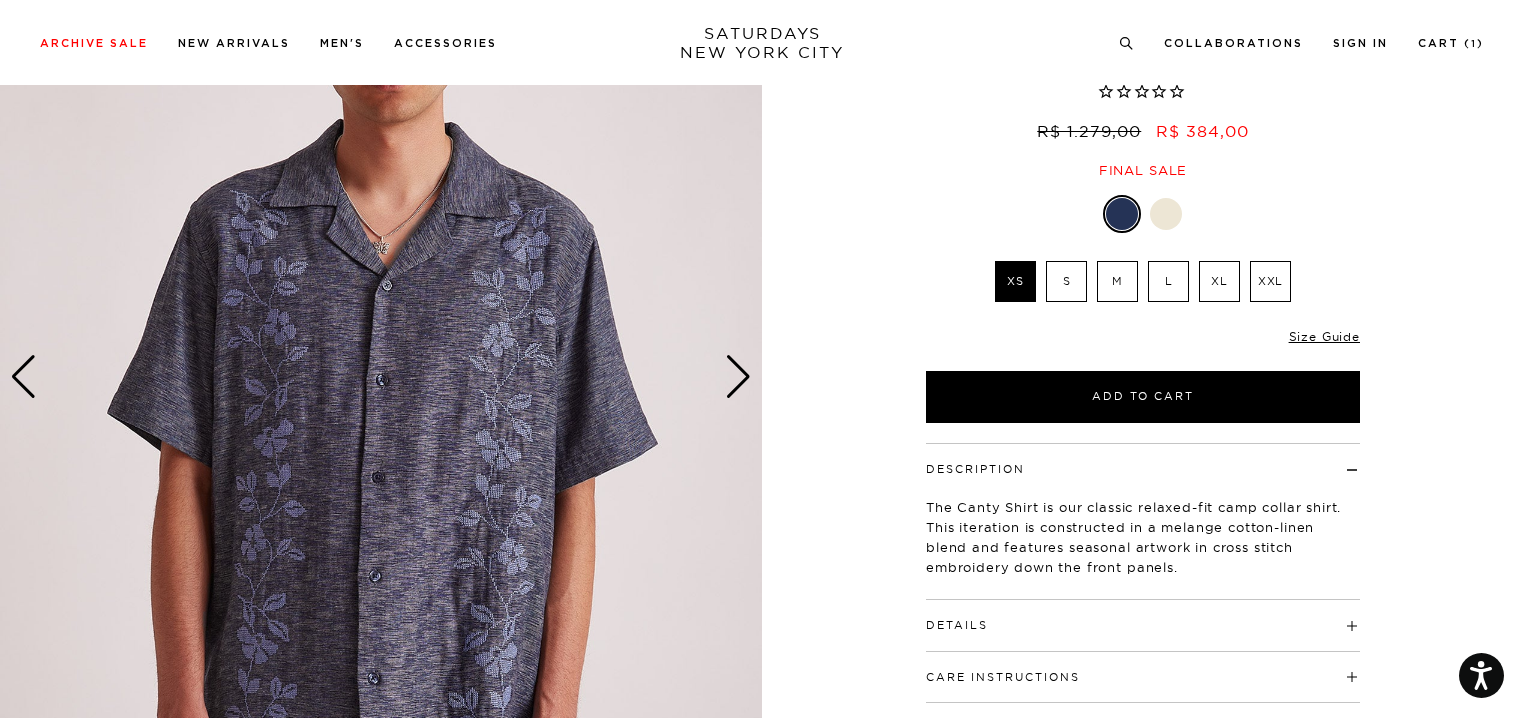 click at bounding box center (738, 377) 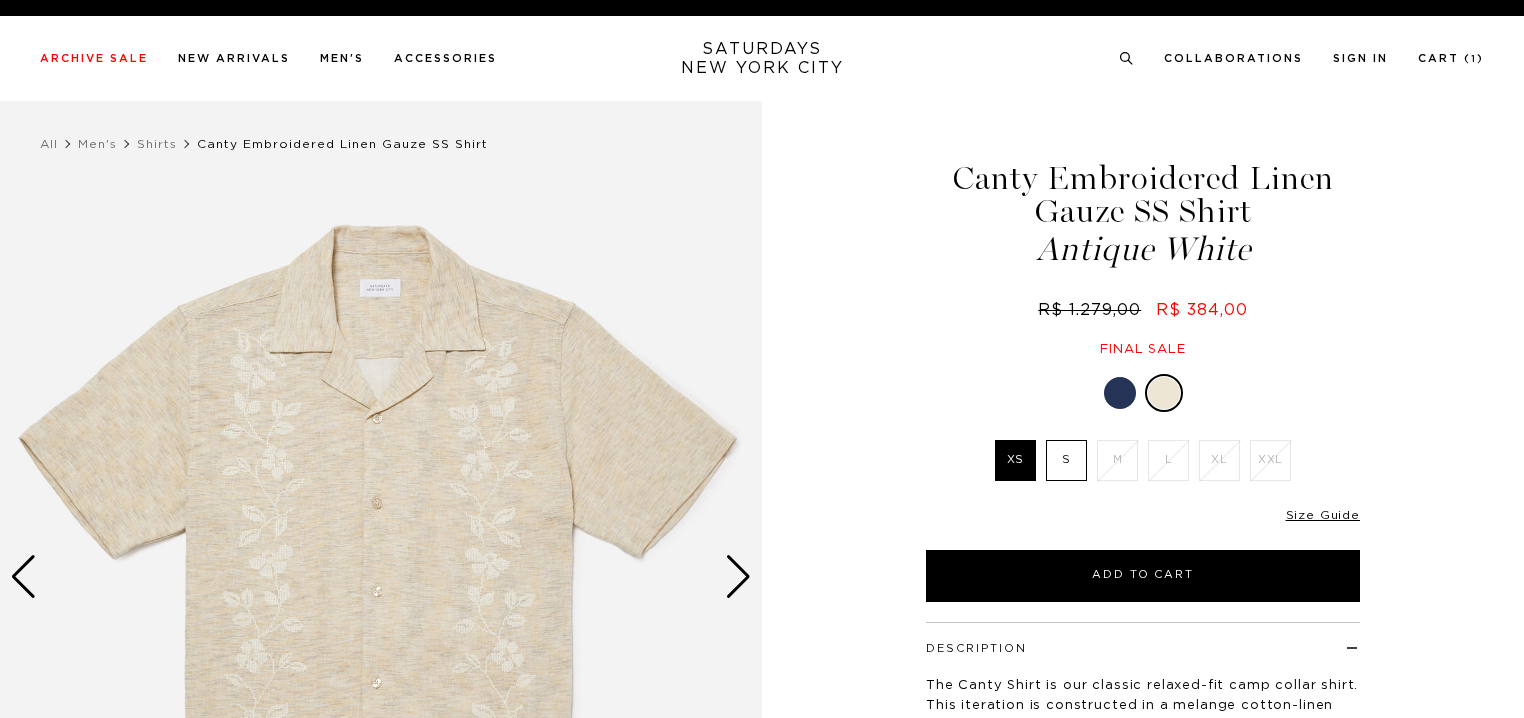 scroll, scrollTop: 0, scrollLeft: 0, axis: both 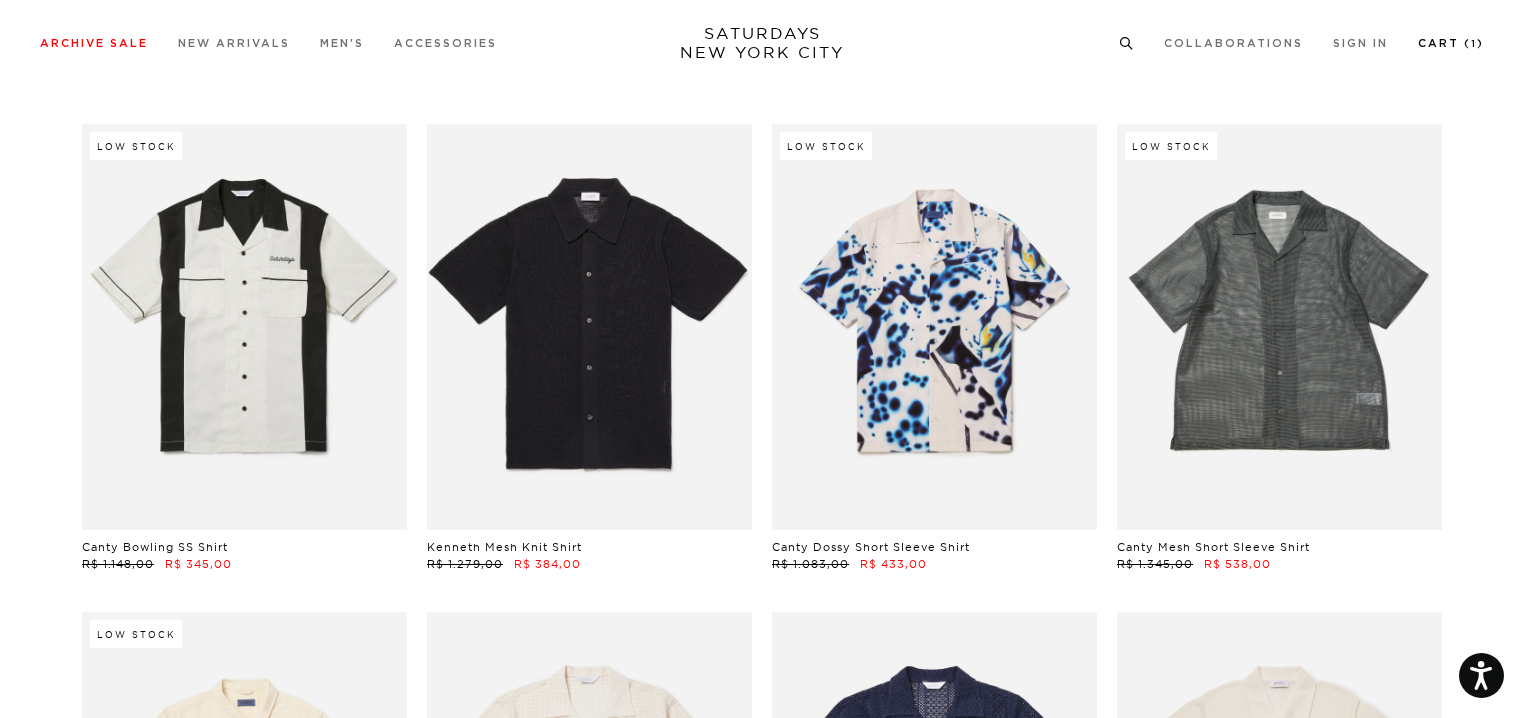 click on "1" at bounding box center (1474, 44) 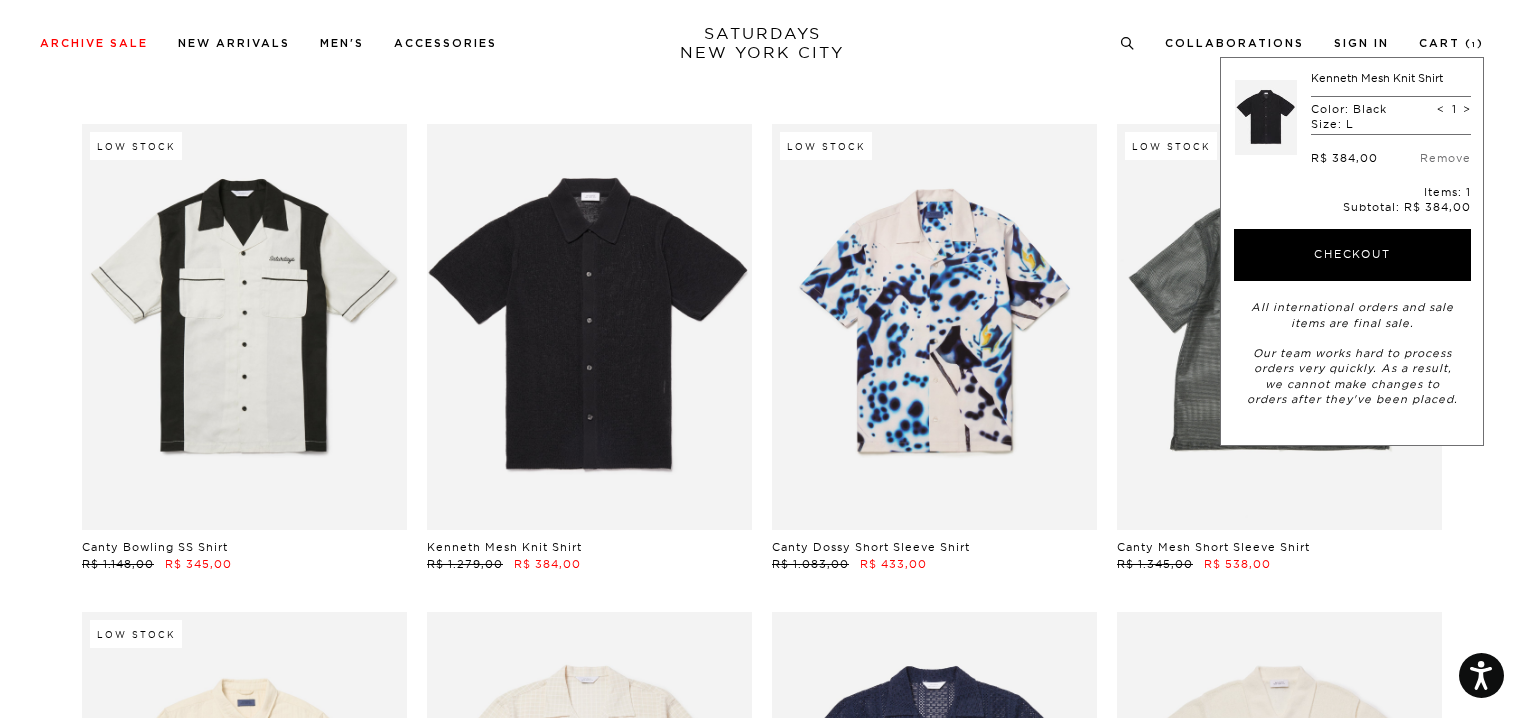 click on "Canty Cotton Lace SS Shirt   R$ 1.279,00   R$ 384,00                   Hester Cuba SS Shirt   R$ 1.148,00   R$ 574,00                   Canty Bird SS Shirt   R$ 1.083,00   R$ 650,00                   Hester Gingham Check SS Shirt   R$ 1.148,00   R$ 574,00                   Canty Lace SS Shirt   R$ 1.083,00   R$ 650,00     Low Stock               Bruce Broken Stripe SS Shirt   R$ 1.083,00   R$ 650,00                   Canty Paisley SS Shirt   R$ 1.083,00   R$ 650,00                   Canty Sheer Check SS Shirt   R$ 1.476,00   R$ 443,00                   Hester Gingham Check SS Shirt   R$ 1.148,00   R$ 574,00                   Luca Chambray SS Shirt   R$ 1.148,00   R$ 689,00                   Canty Lace SS Shirt   R$ 1.083,00   R$ 650,00     Low Stock               Hester Cuba SS Shirt   R$ 1.148,00   R$ 574,00                   Canty Lace SS Shirt   R$ 1.083,00   R$ 650,00                   Canty Embroidered Linen Gauze SS Shirt   R$ 1.279,00" at bounding box center (762, 2103) 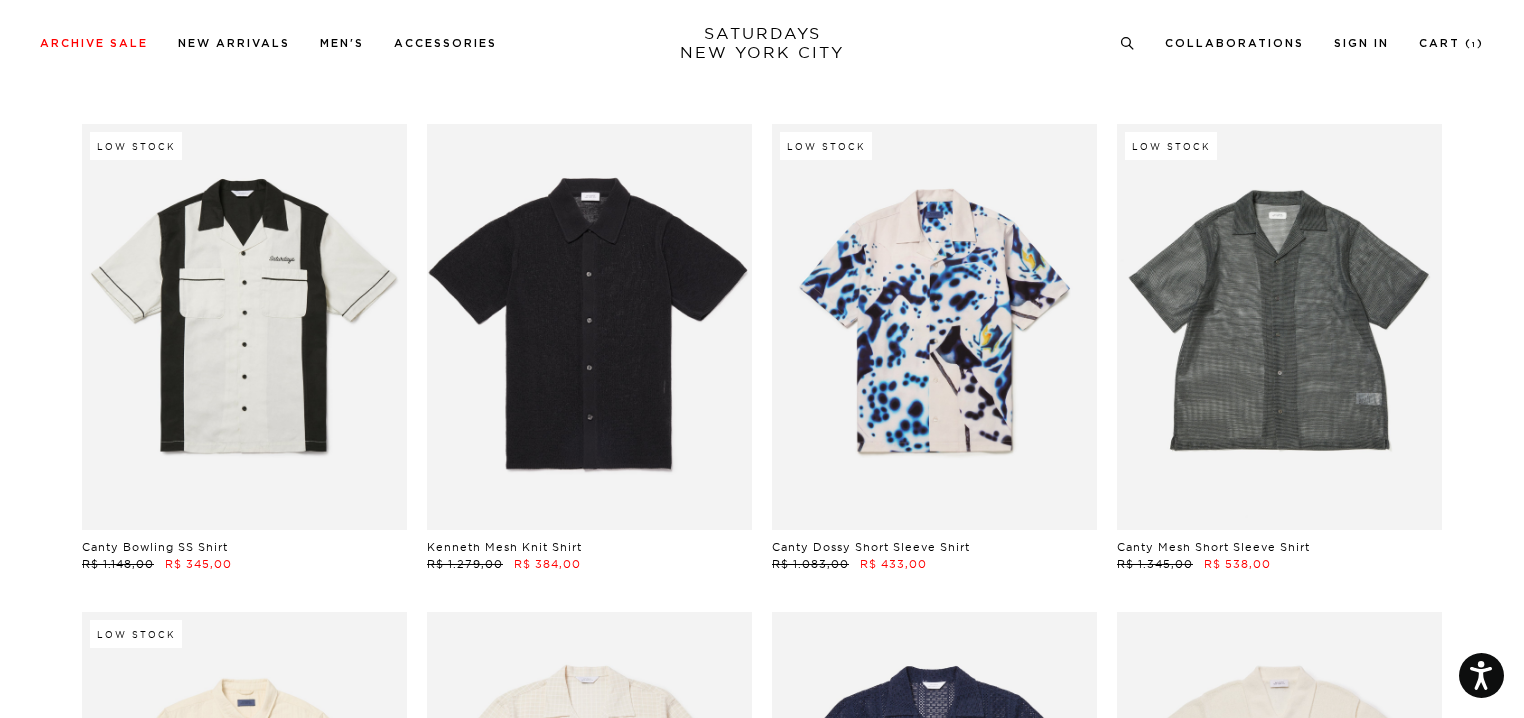 scroll, scrollTop: 3900, scrollLeft: 0, axis: vertical 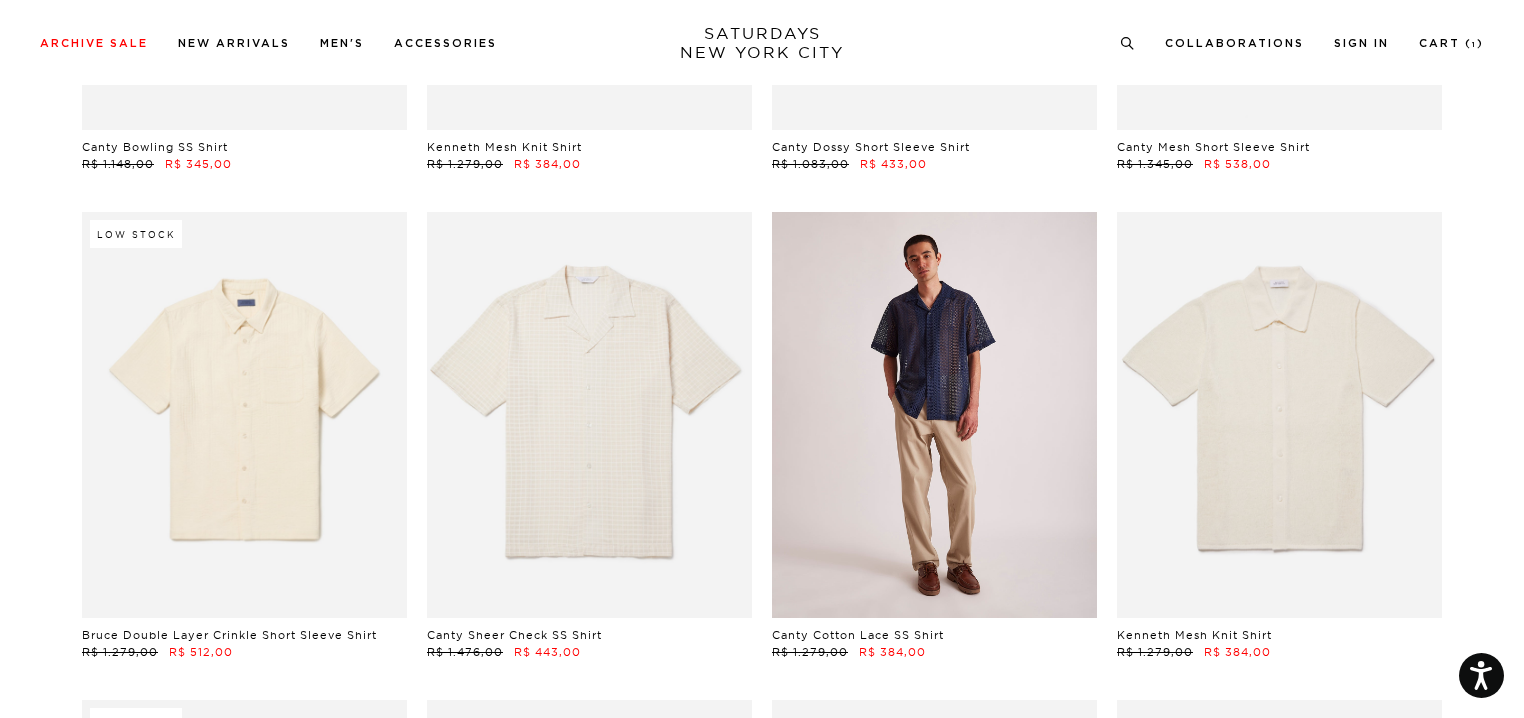 click at bounding box center (934, 415) 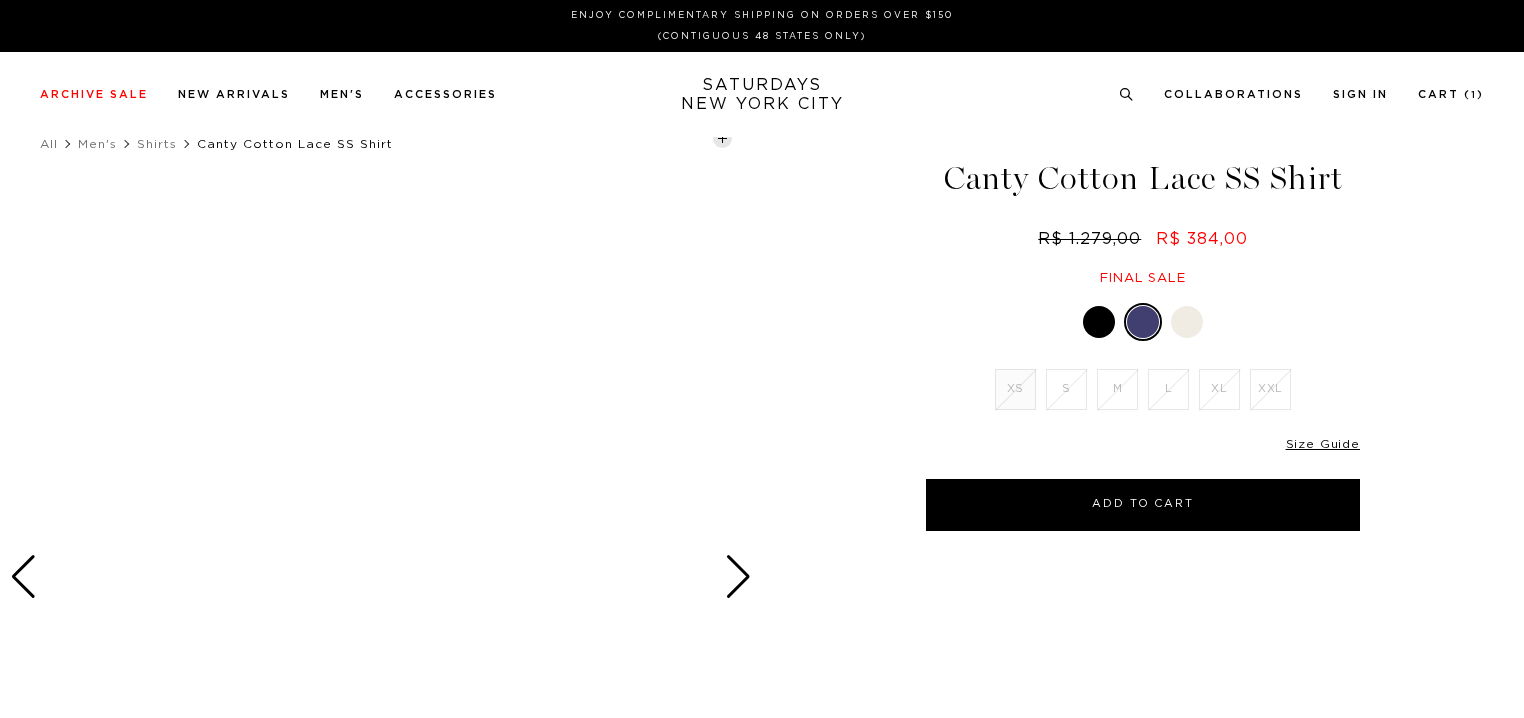 scroll, scrollTop: 0, scrollLeft: 0, axis: both 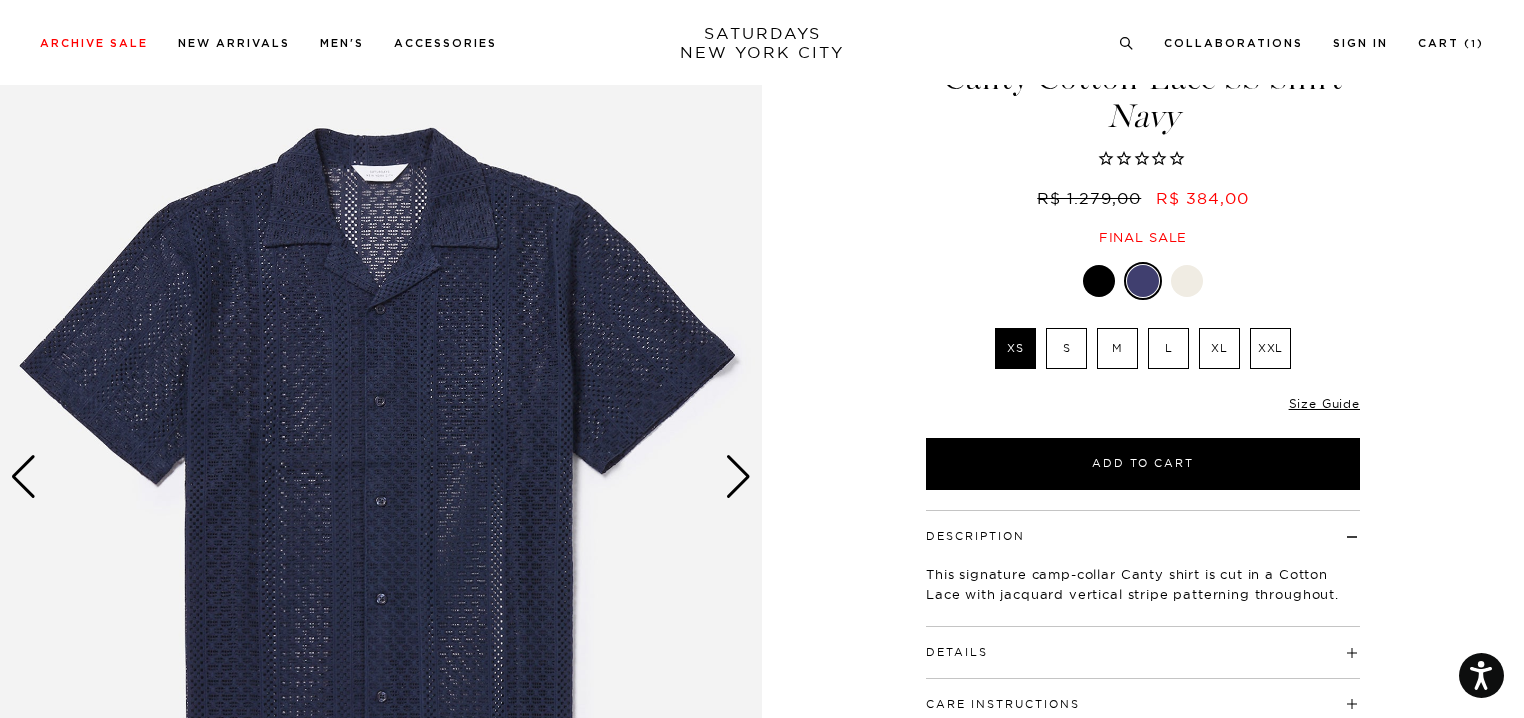 click at bounding box center [381, 477] 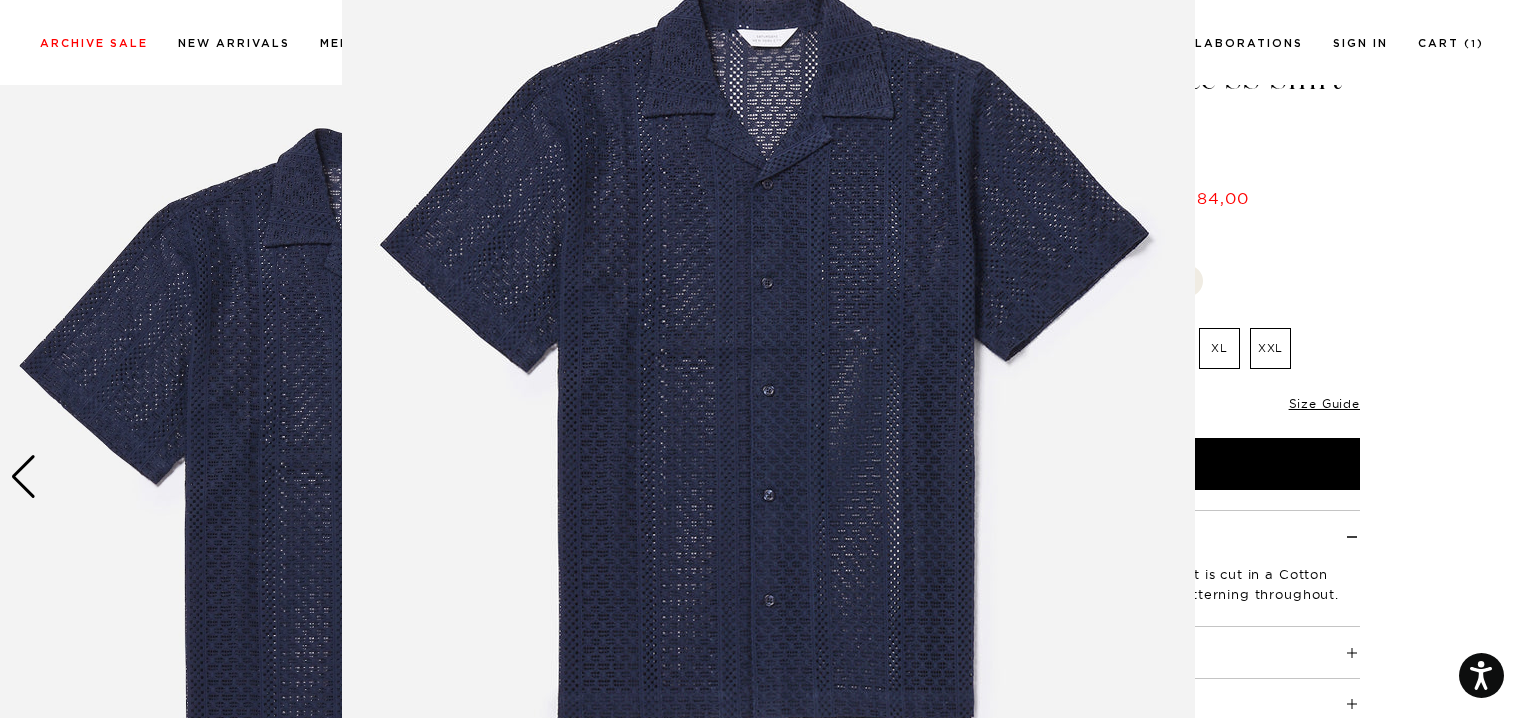 scroll, scrollTop: 146, scrollLeft: 0, axis: vertical 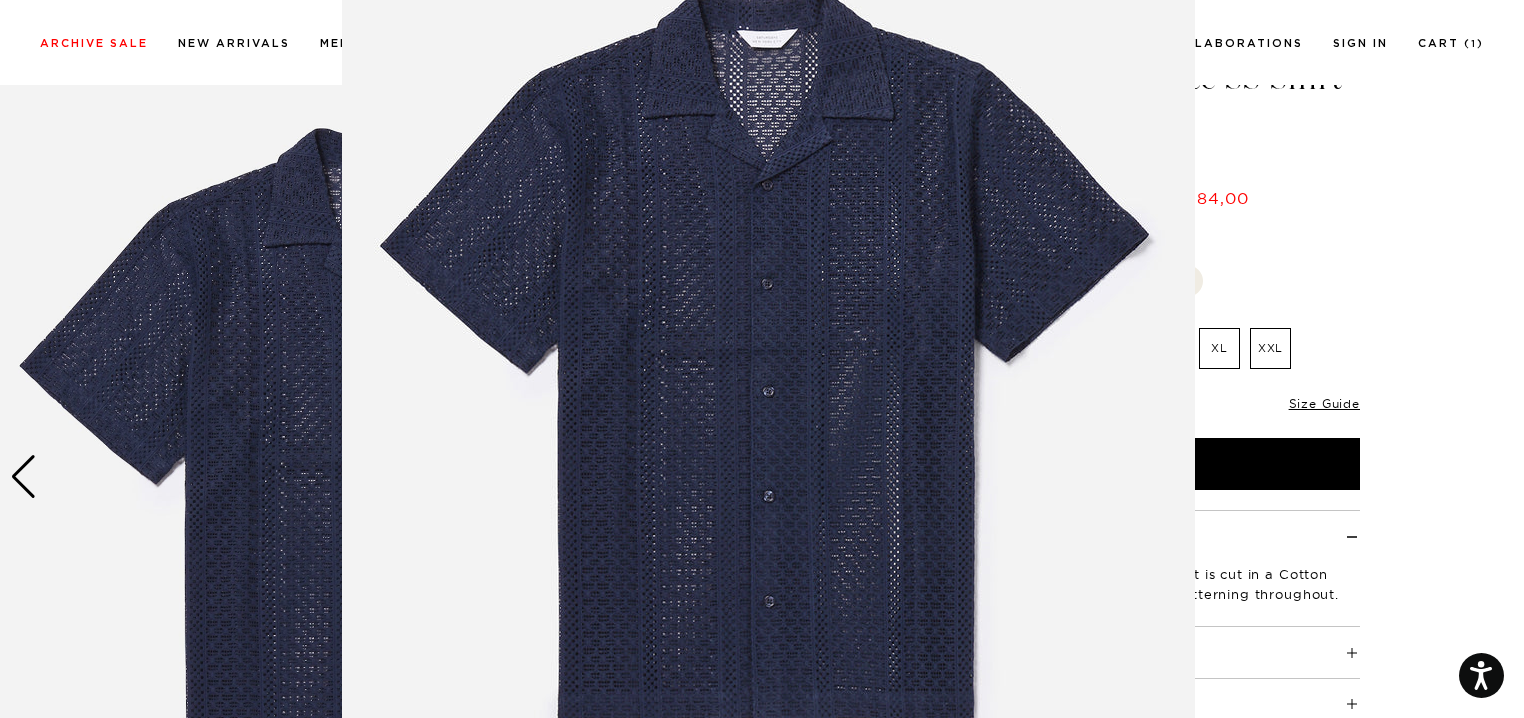 click at bounding box center [768, 366] 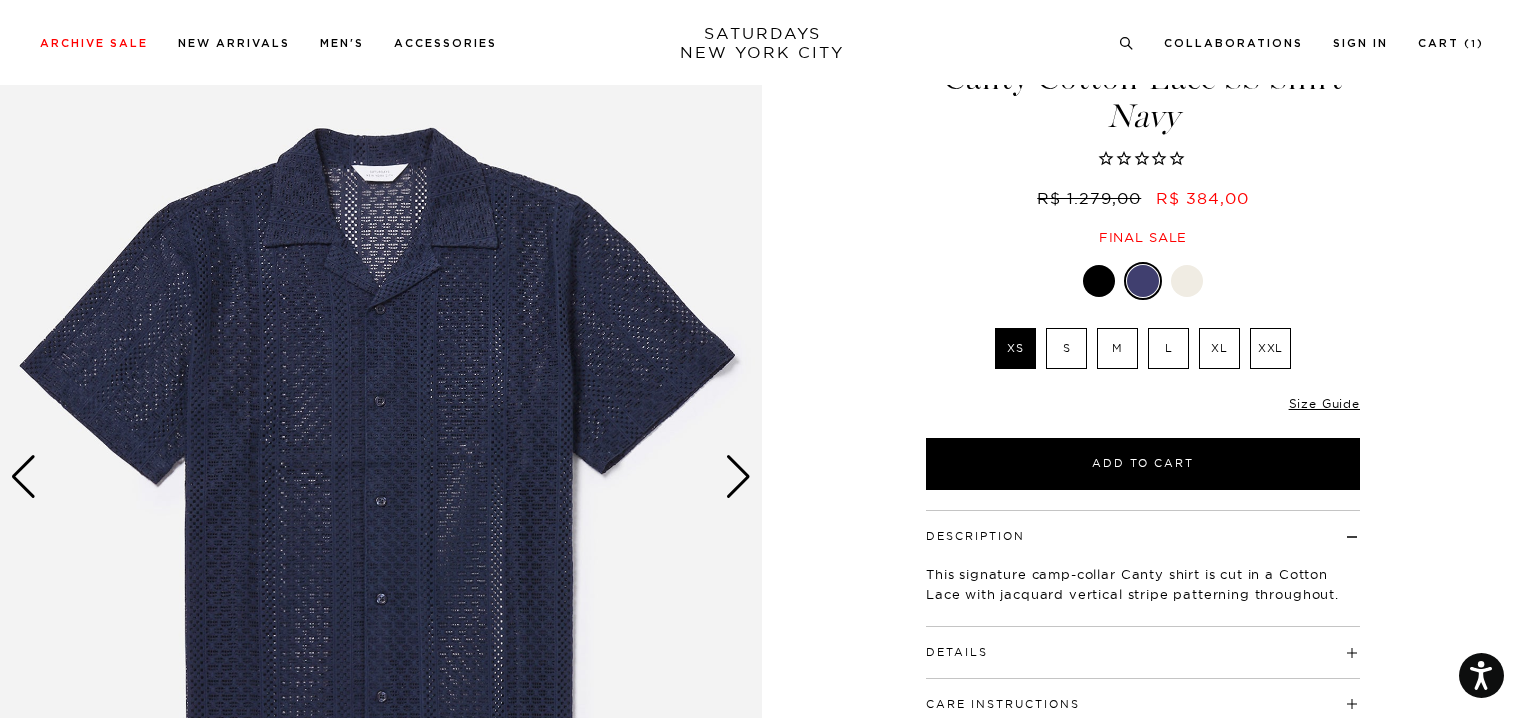 click at bounding box center [738, 477] 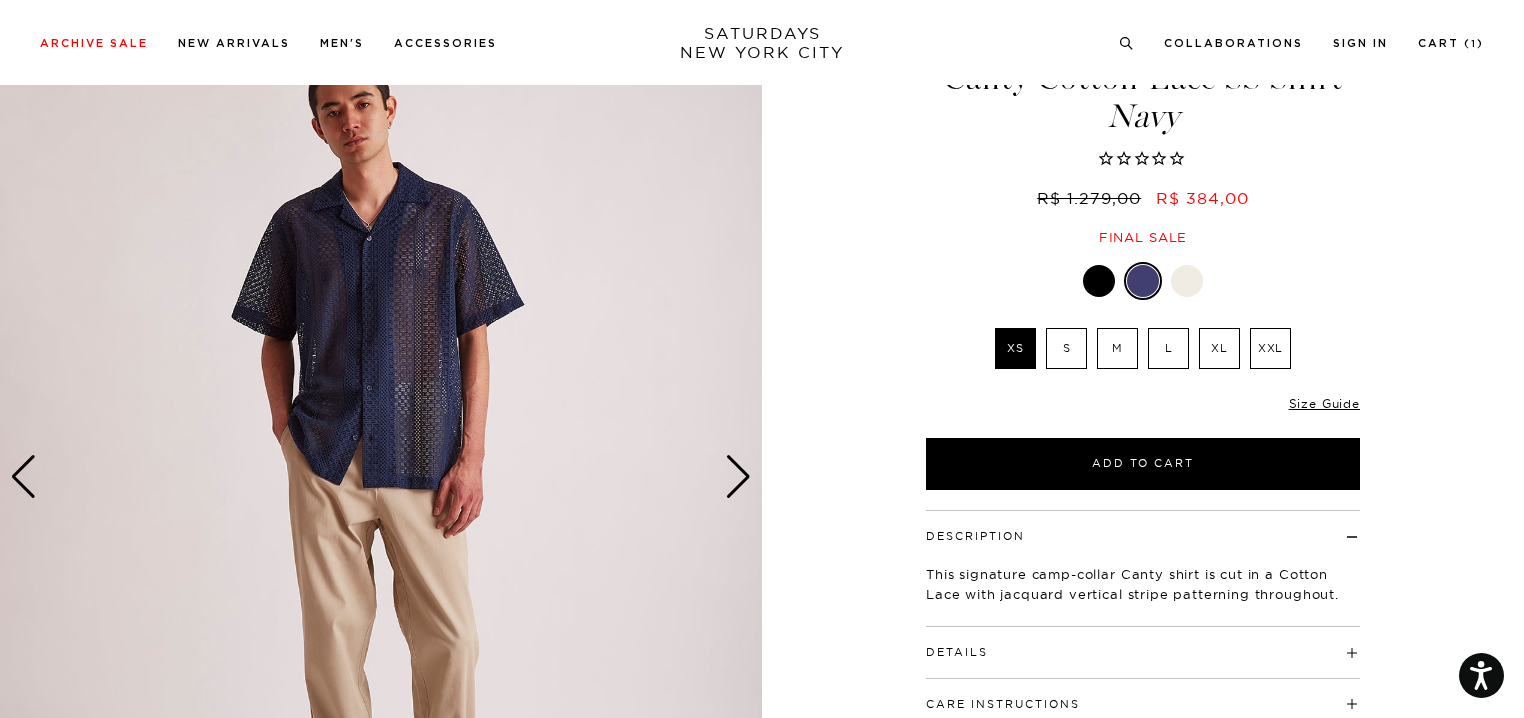 click at bounding box center (738, 477) 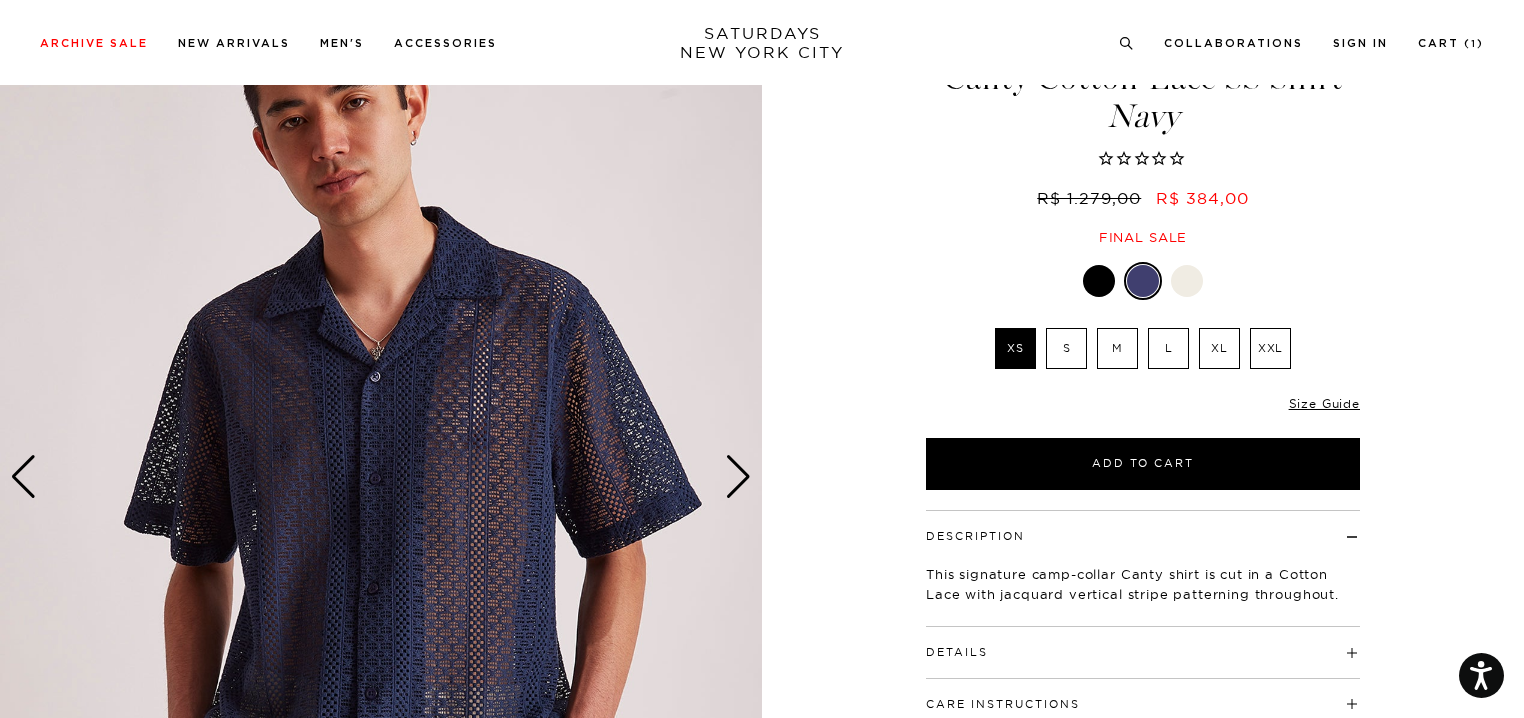 scroll, scrollTop: 300, scrollLeft: 0, axis: vertical 